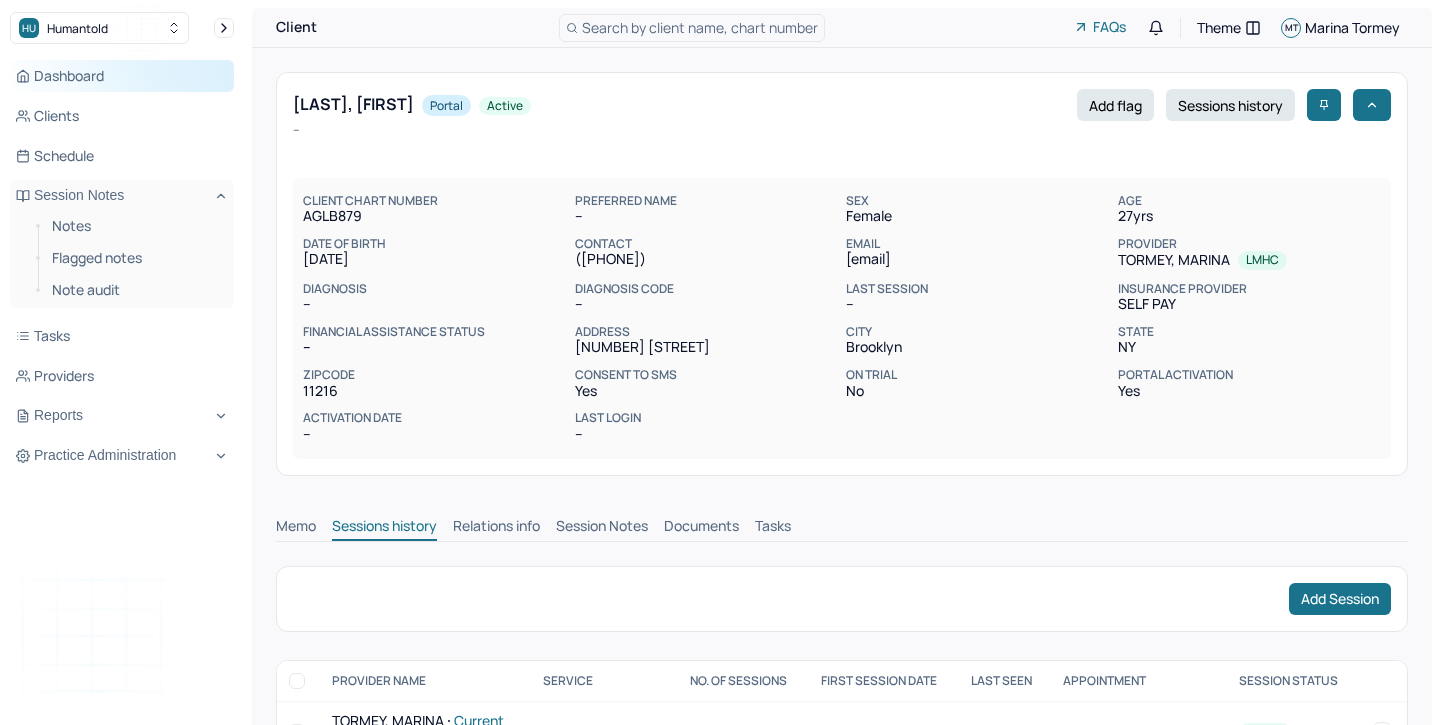 scroll, scrollTop: 0, scrollLeft: 0, axis: both 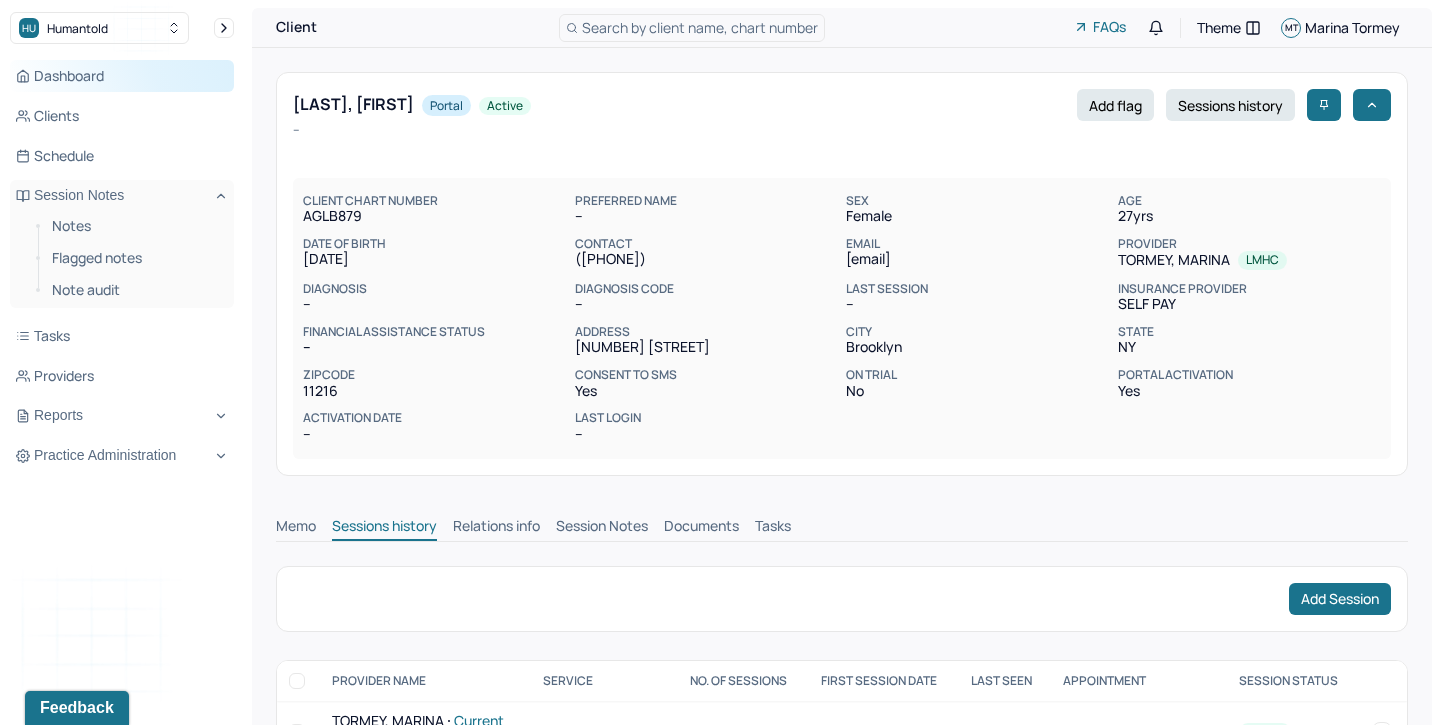 click on "Dashboard" at bounding box center [122, 76] 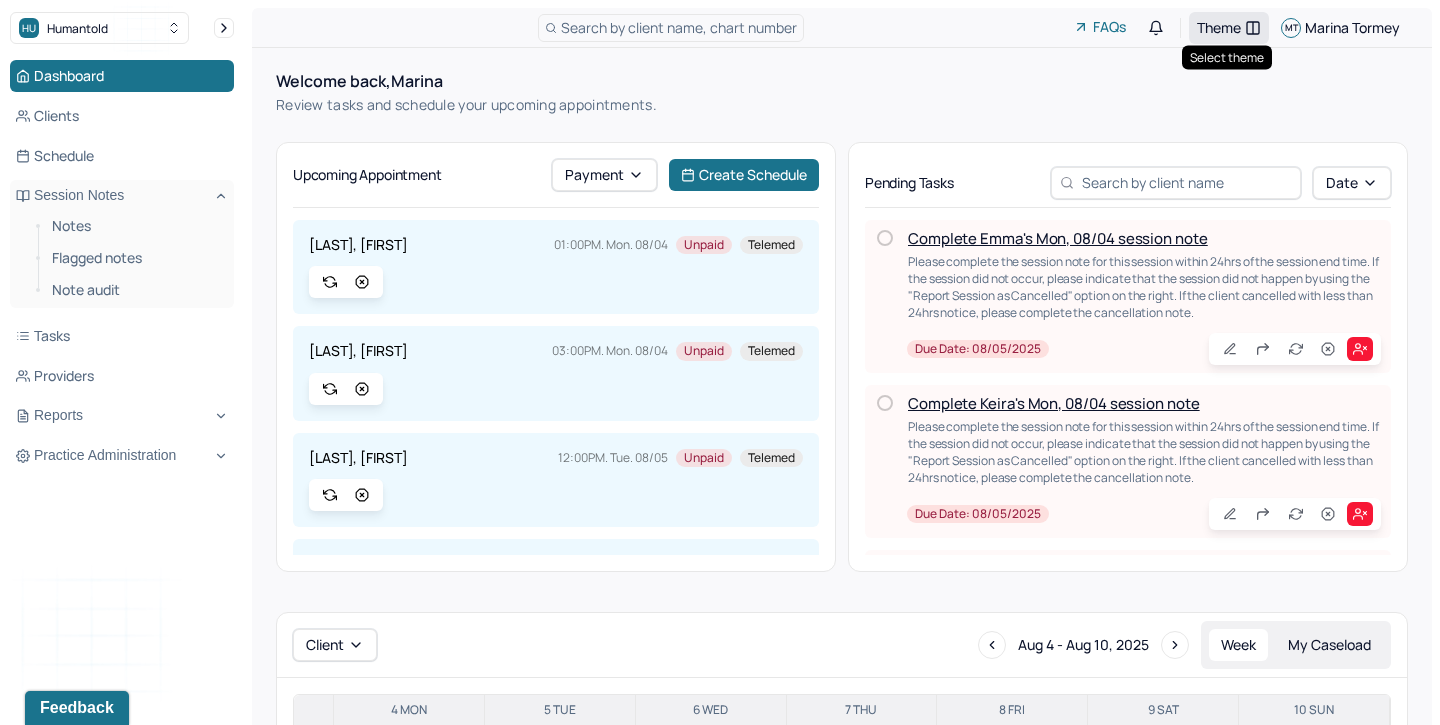 click on "Theme" at bounding box center (1219, 27) 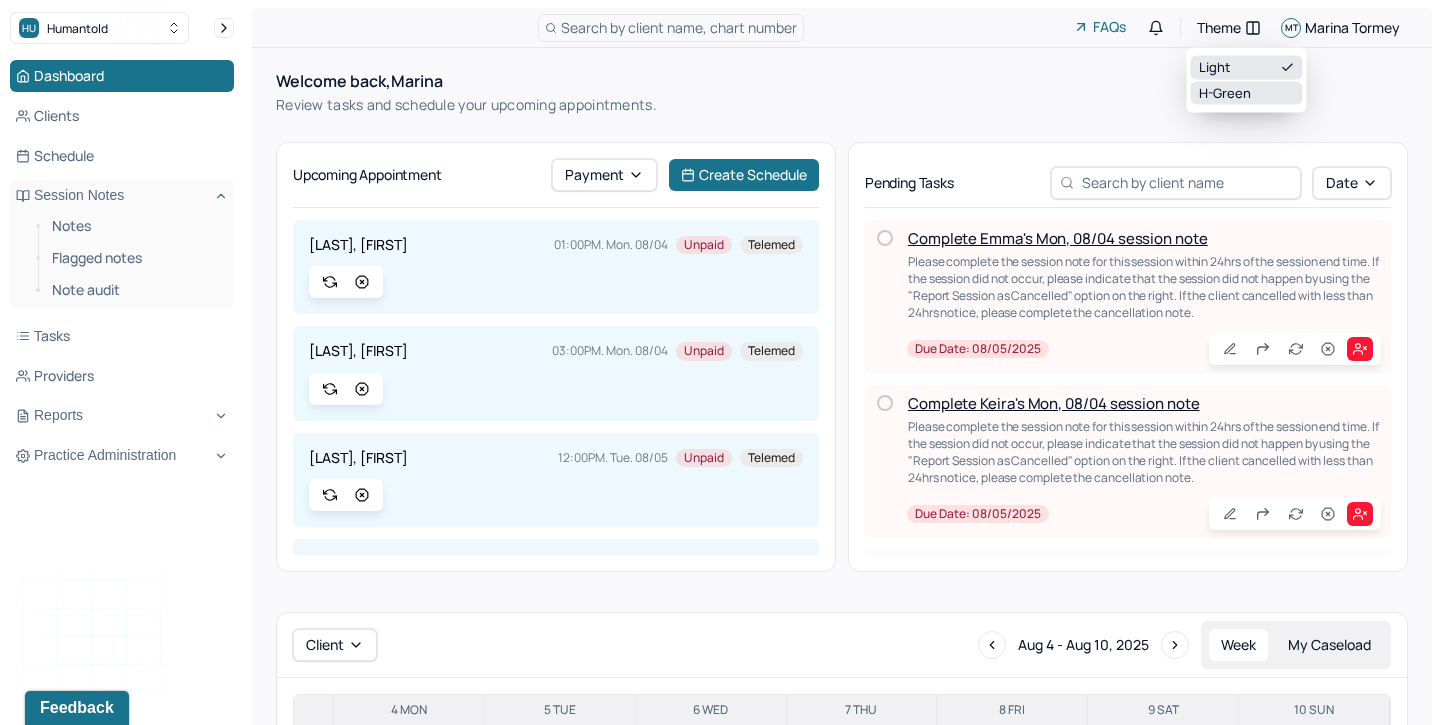 click on "H-green" at bounding box center [1247, 93] 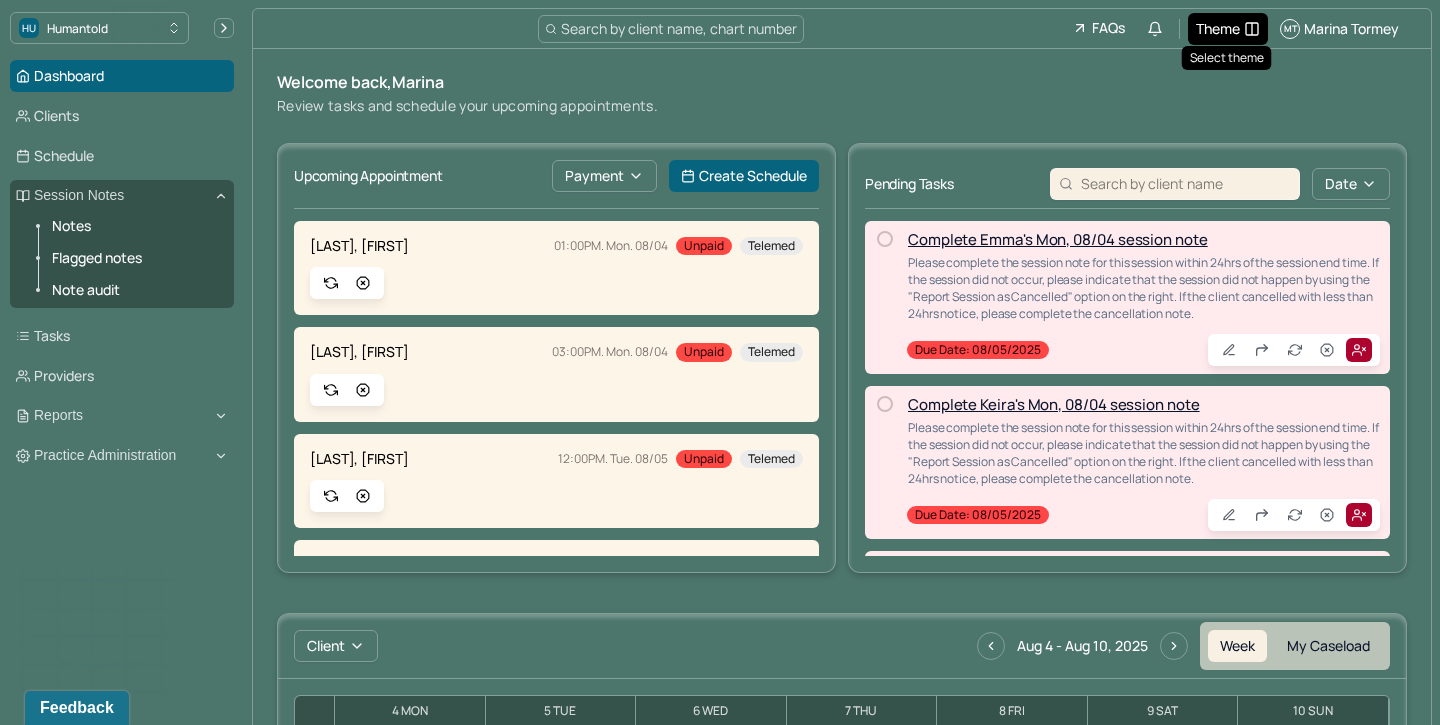 click on "Theme" at bounding box center (1218, 28) 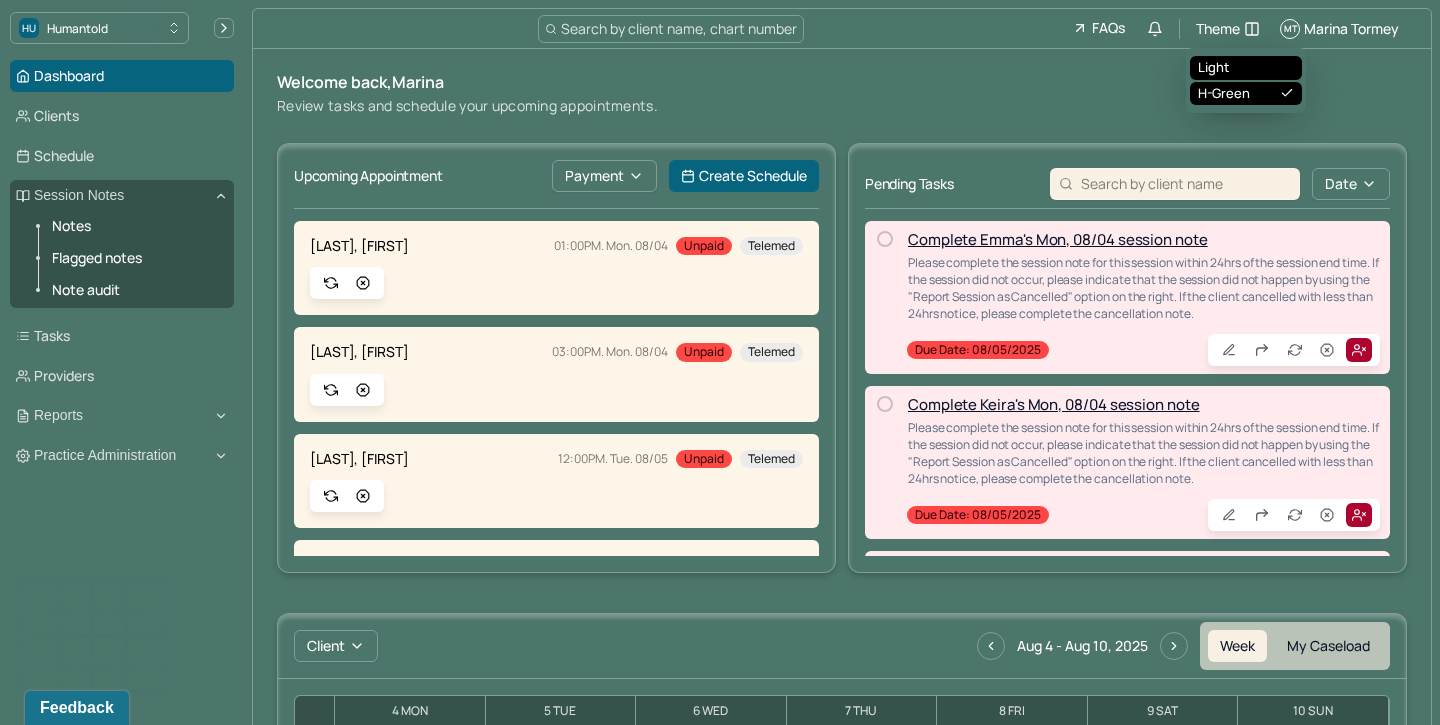 click on "Light" at bounding box center [1246, 68] 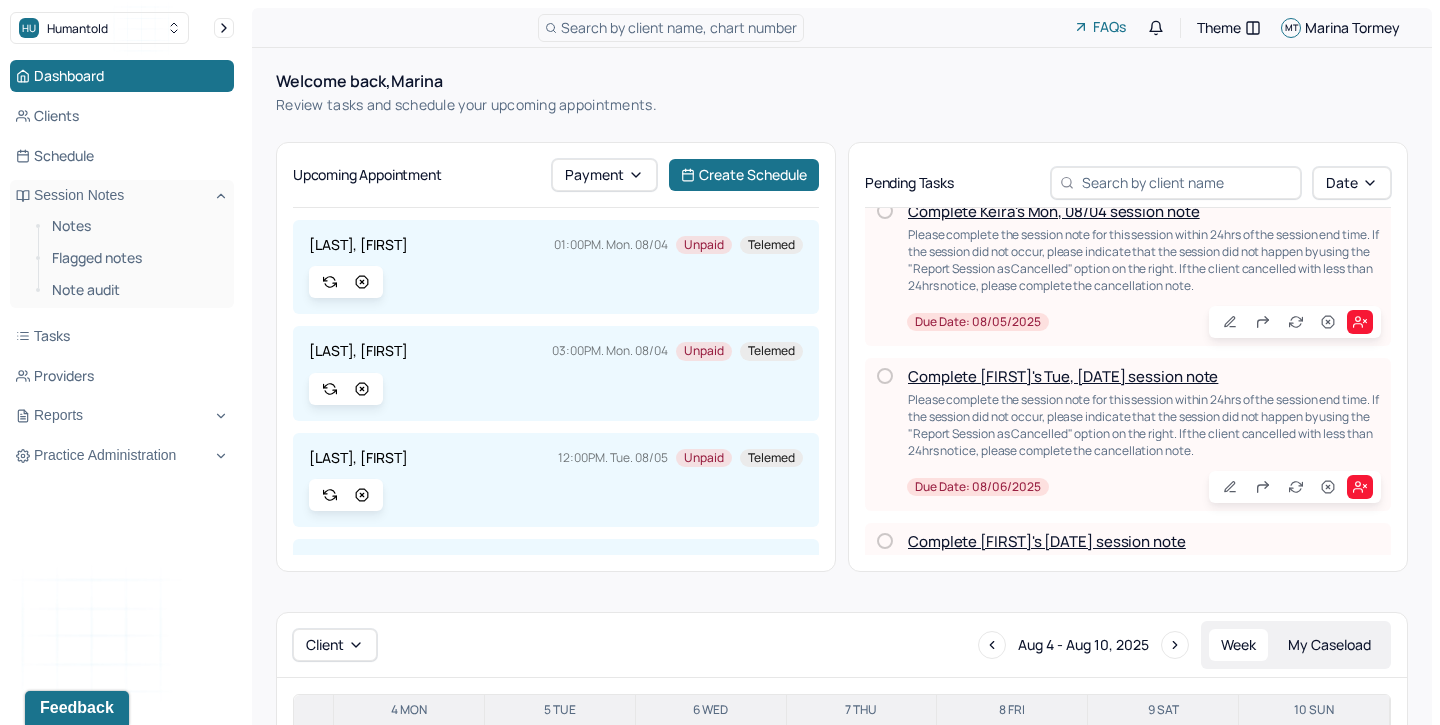 scroll, scrollTop: 199, scrollLeft: 0, axis: vertical 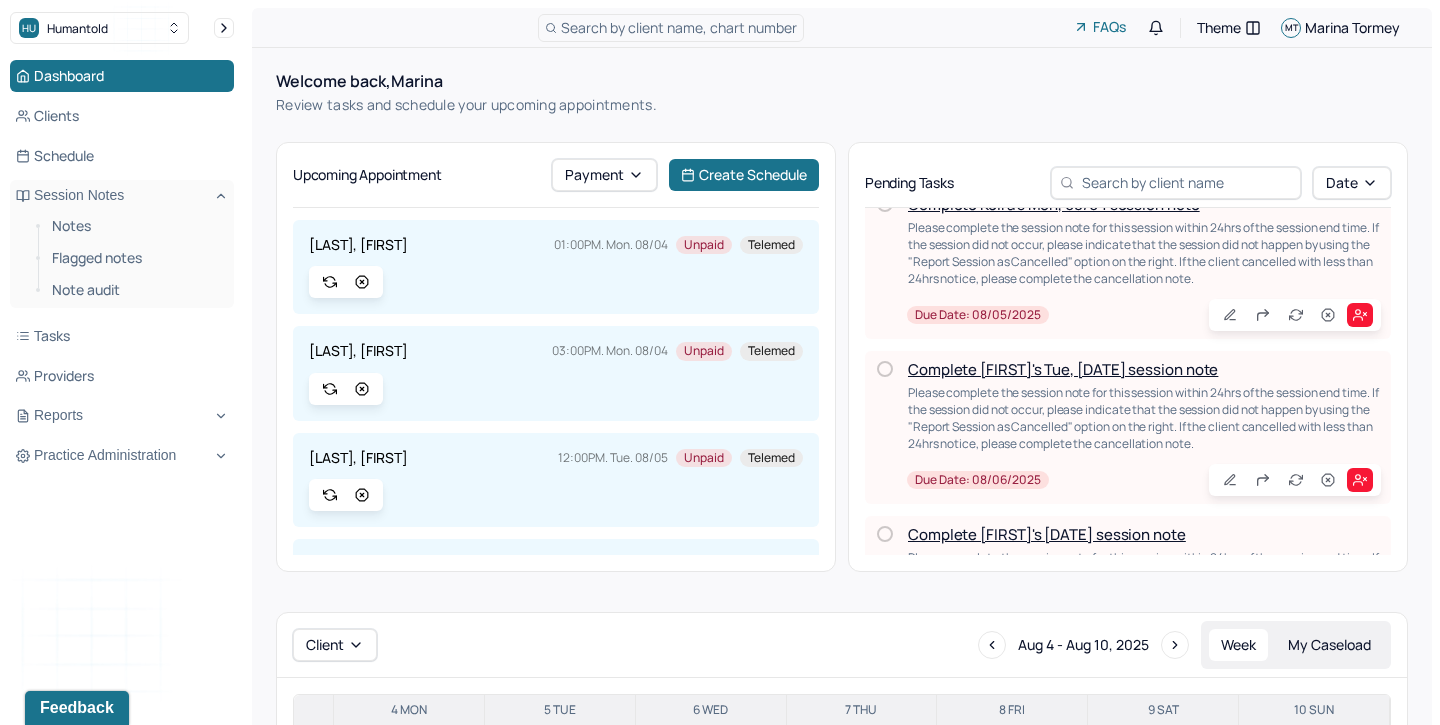 click on "Complete [FIRST]'s Tue, [DATE] session note" at bounding box center [1063, 369] 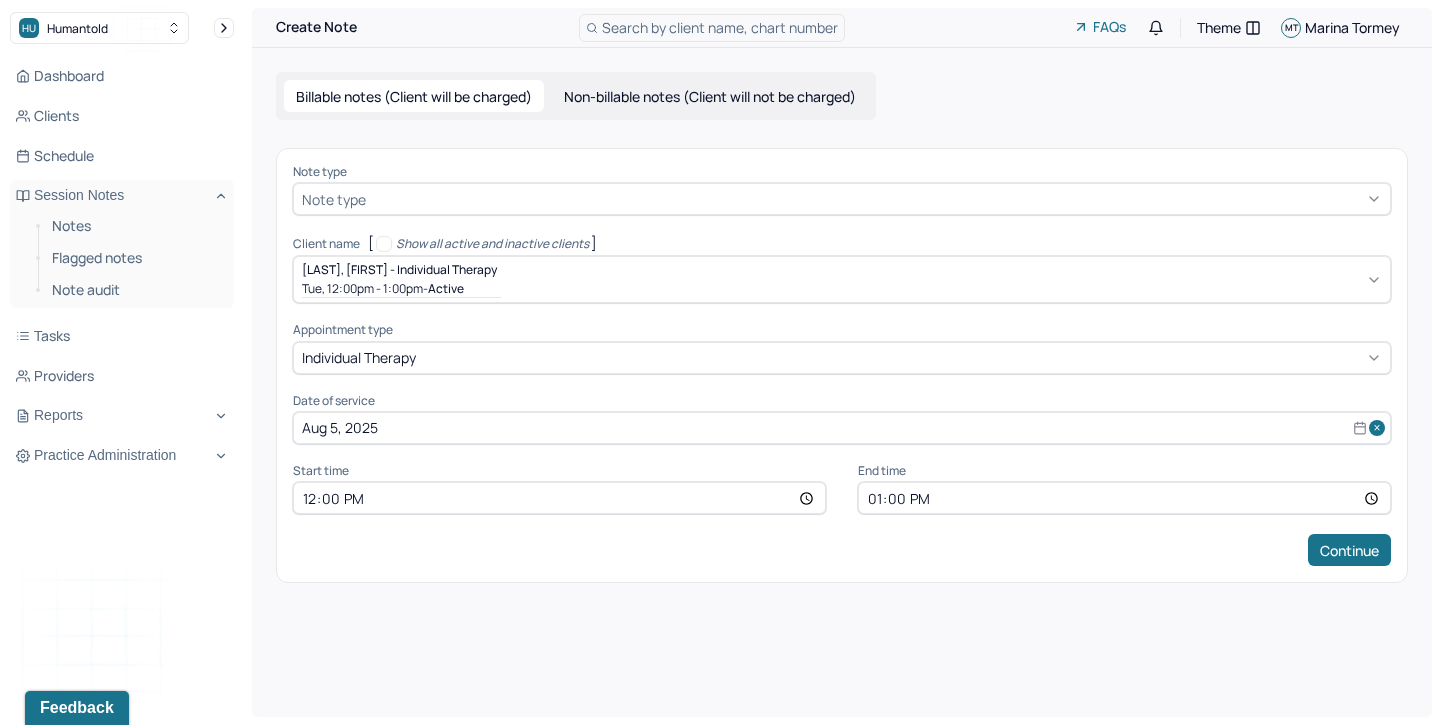 click at bounding box center (876, 199) 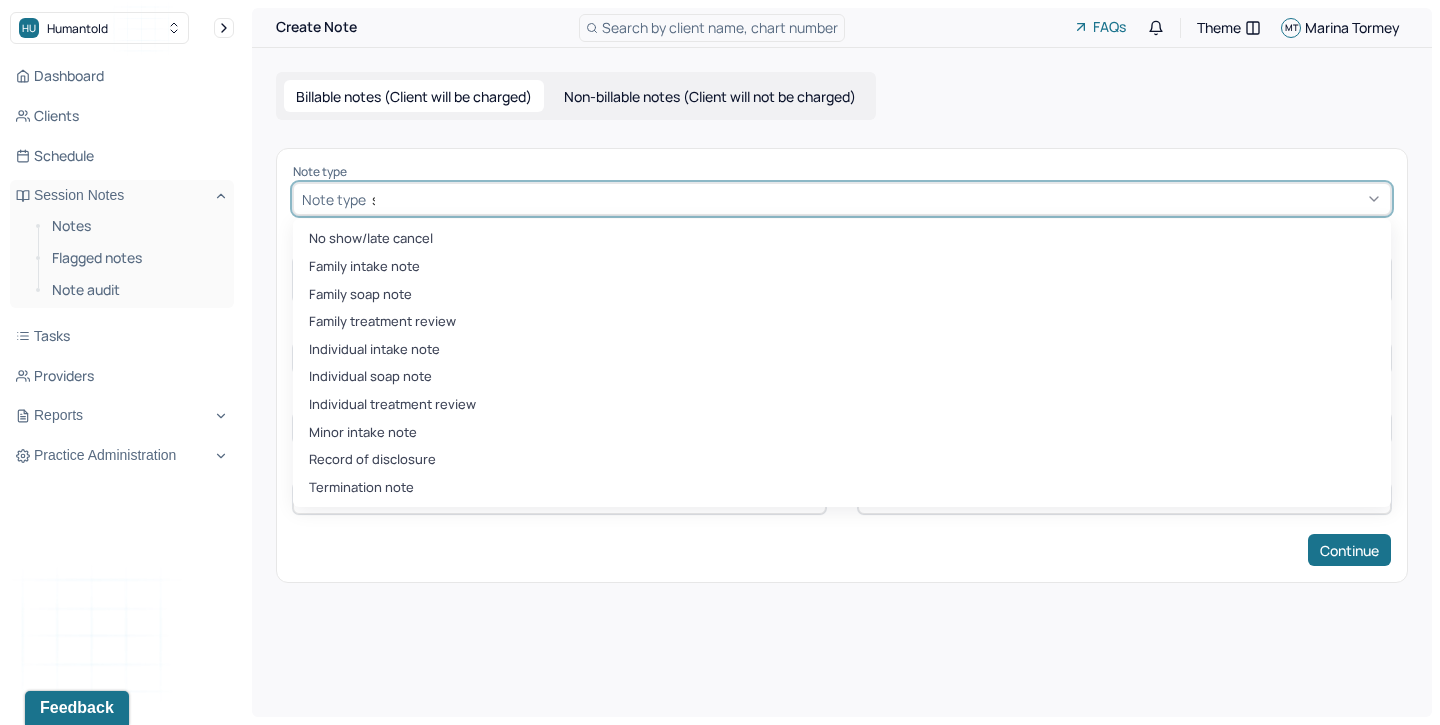 type on "soa" 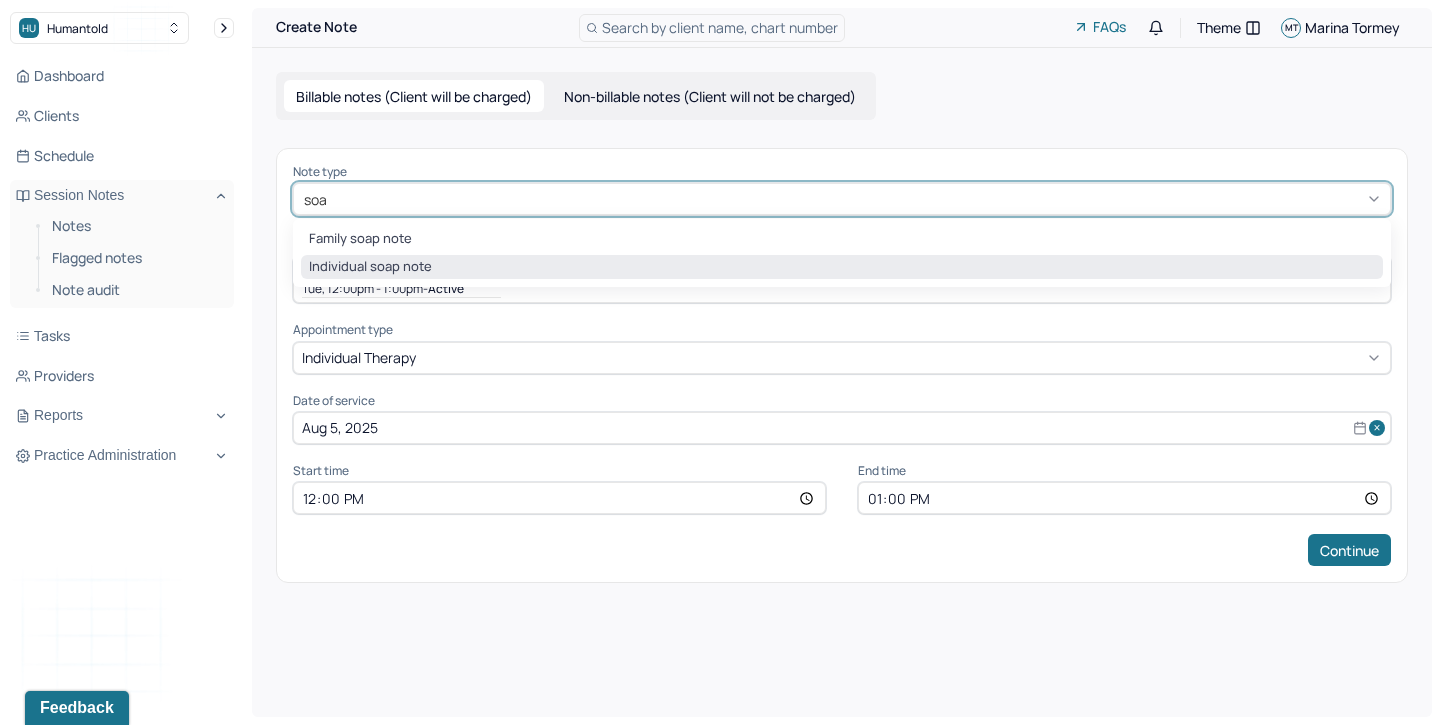 click on "Individual soap note" at bounding box center (842, 267) 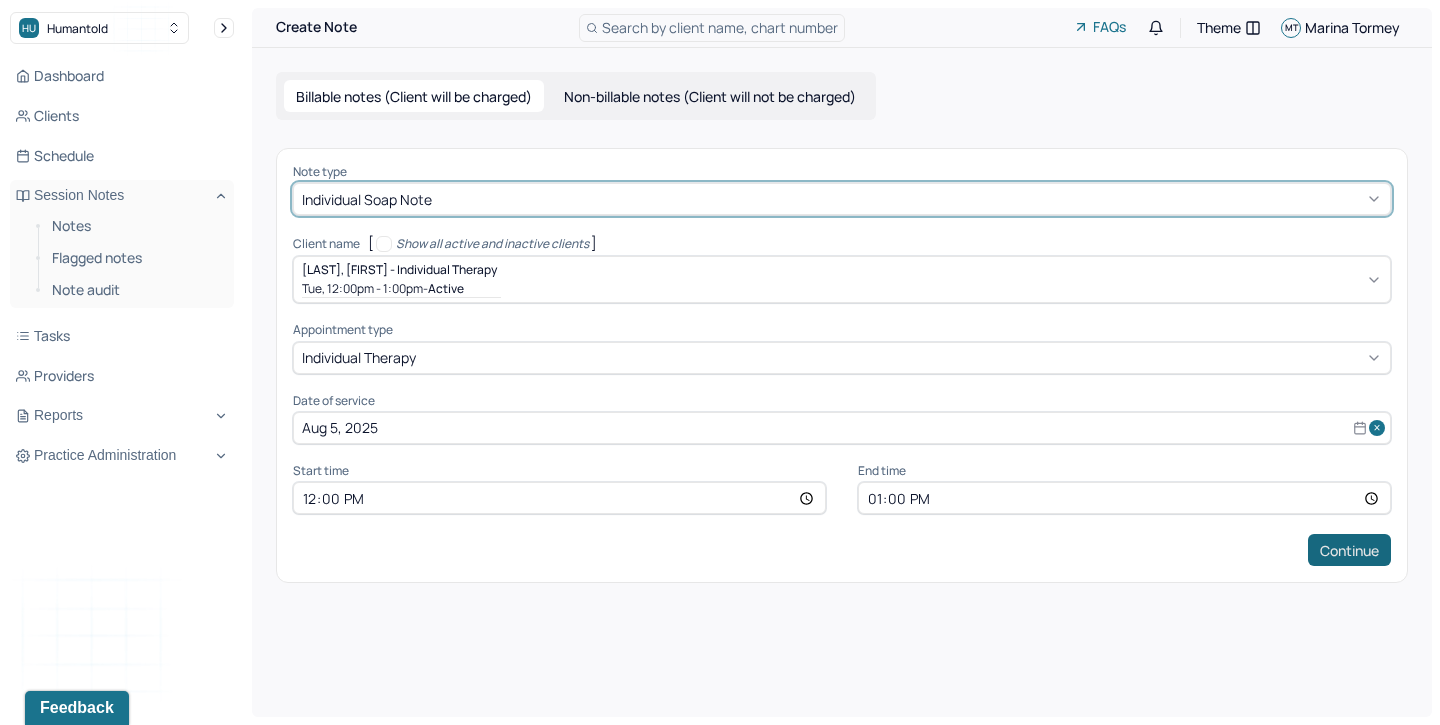 click on "Continue" at bounding box center (1349, 550) 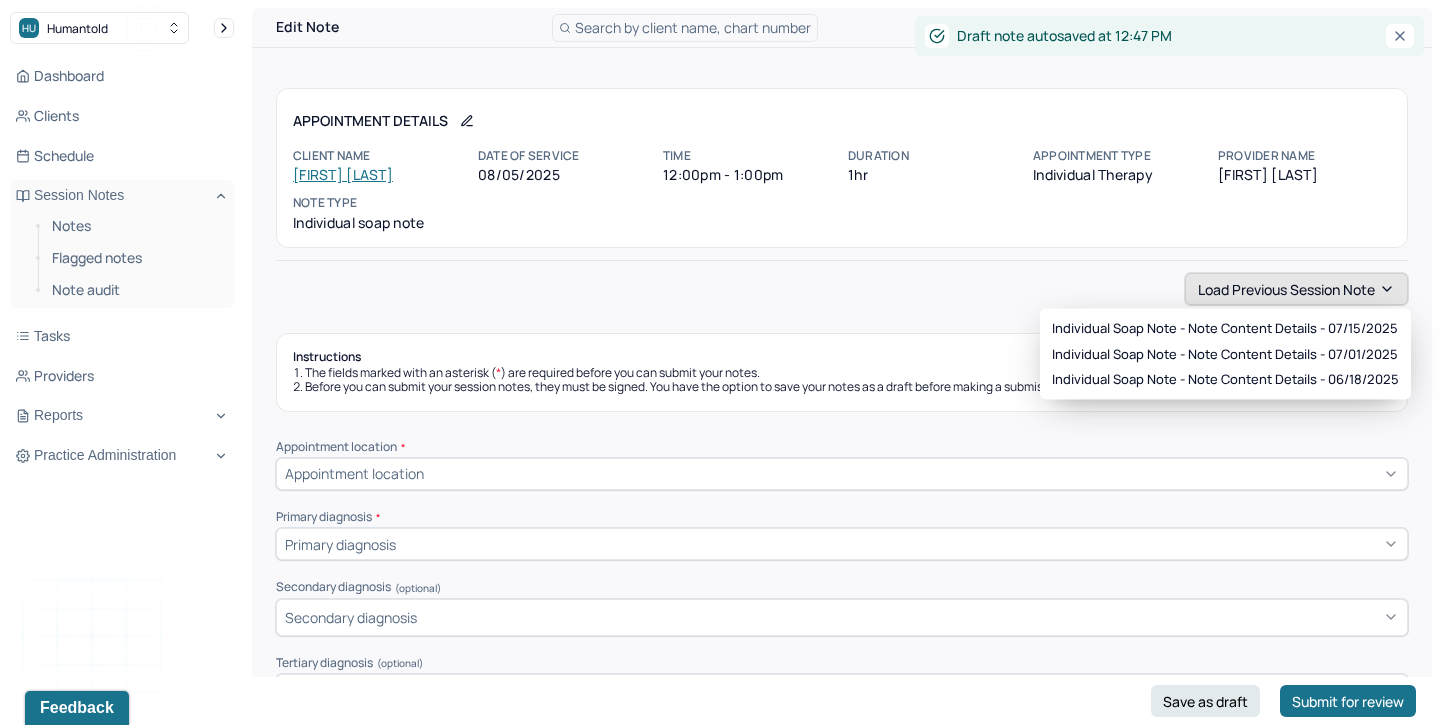 click on "Load previous session note" at bounding box center [1296, 289] 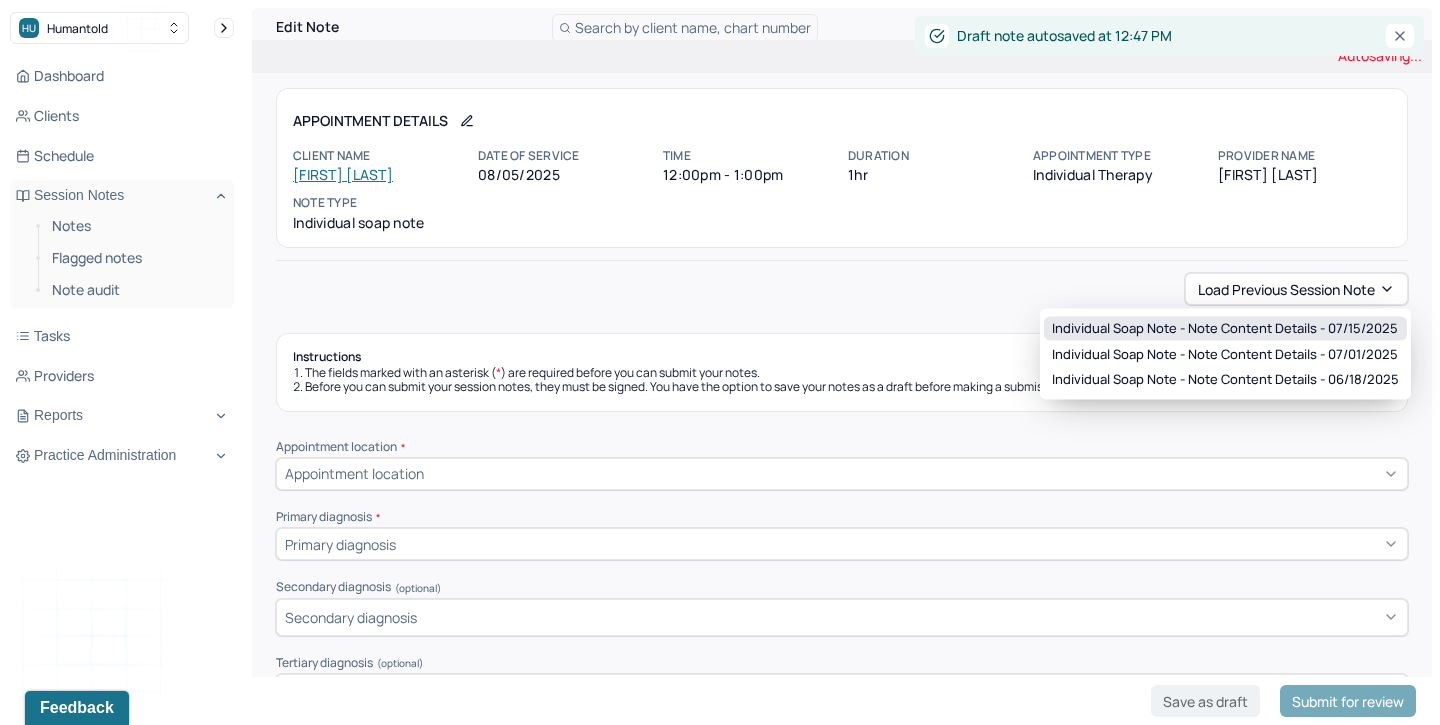 click on "Individual soap note   - Note content Details -   07/15/2025" at bounding box center (1225, 329) 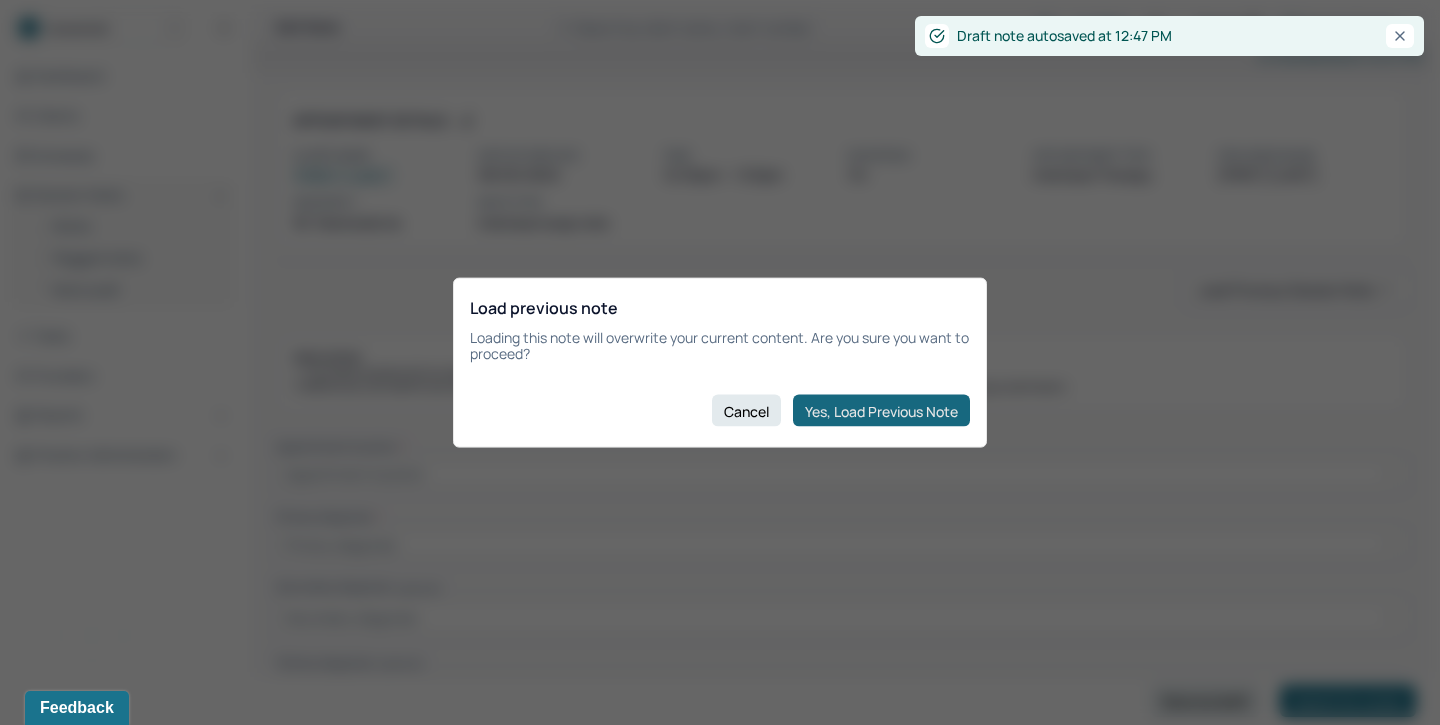 click on "Yes, Load Previous Note" at bounding box center [881, 411] 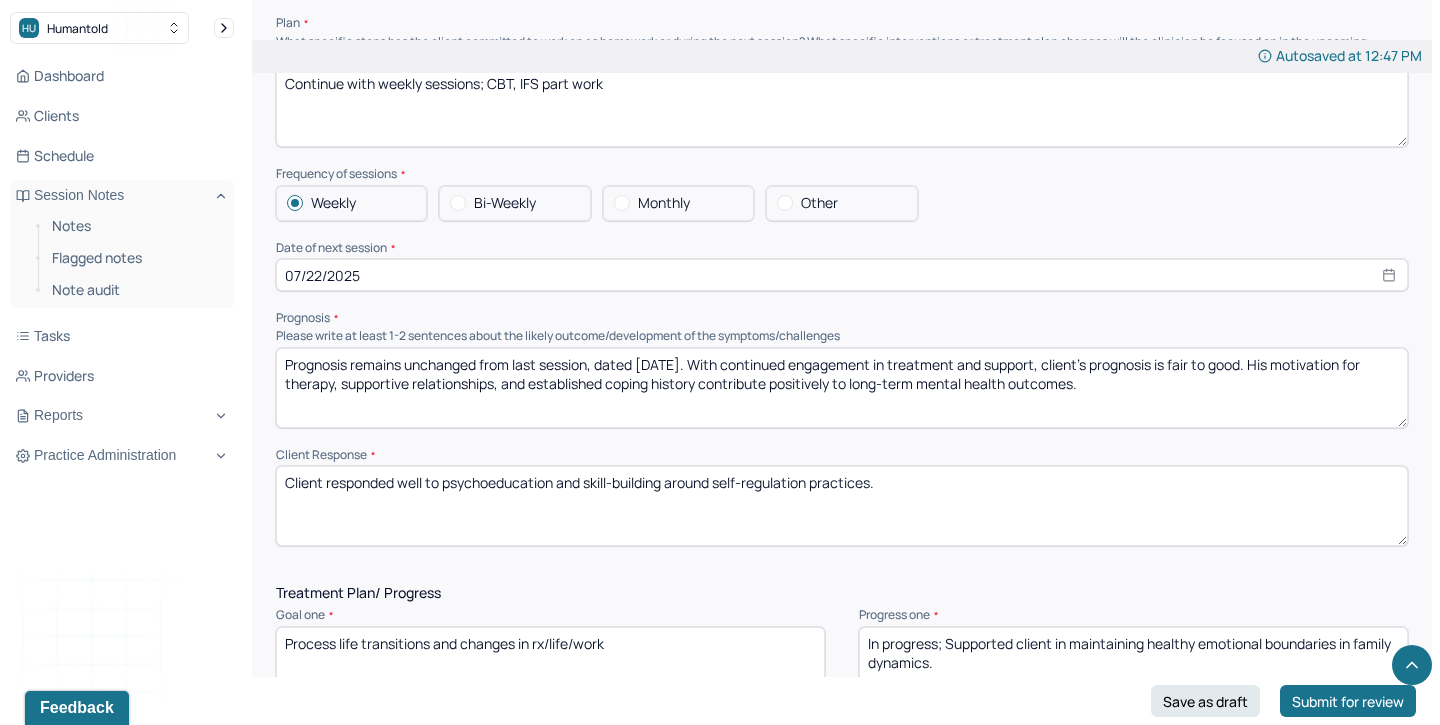 scroll, scrollTop: 2173, scrollLeft: 0, axis: vertical 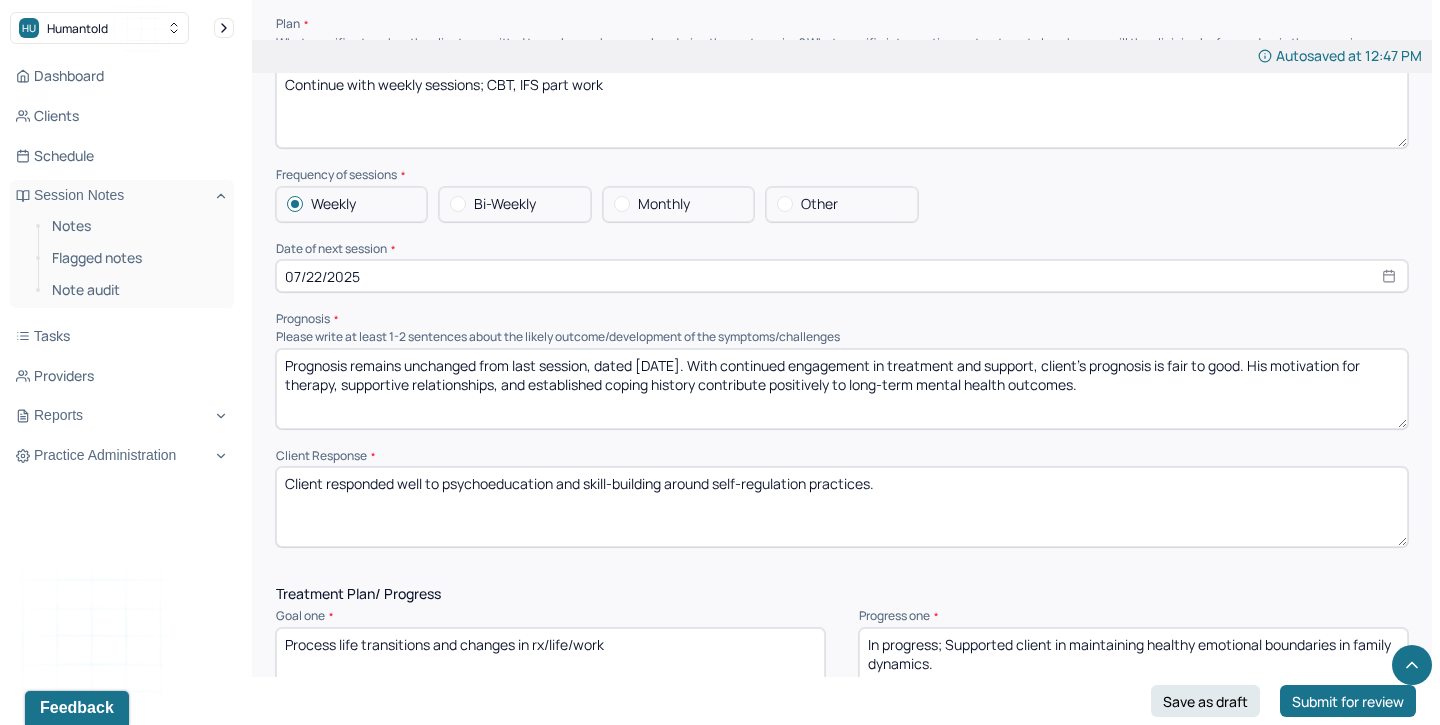 click on "07/22/2025" at bounding box center (842, 276) 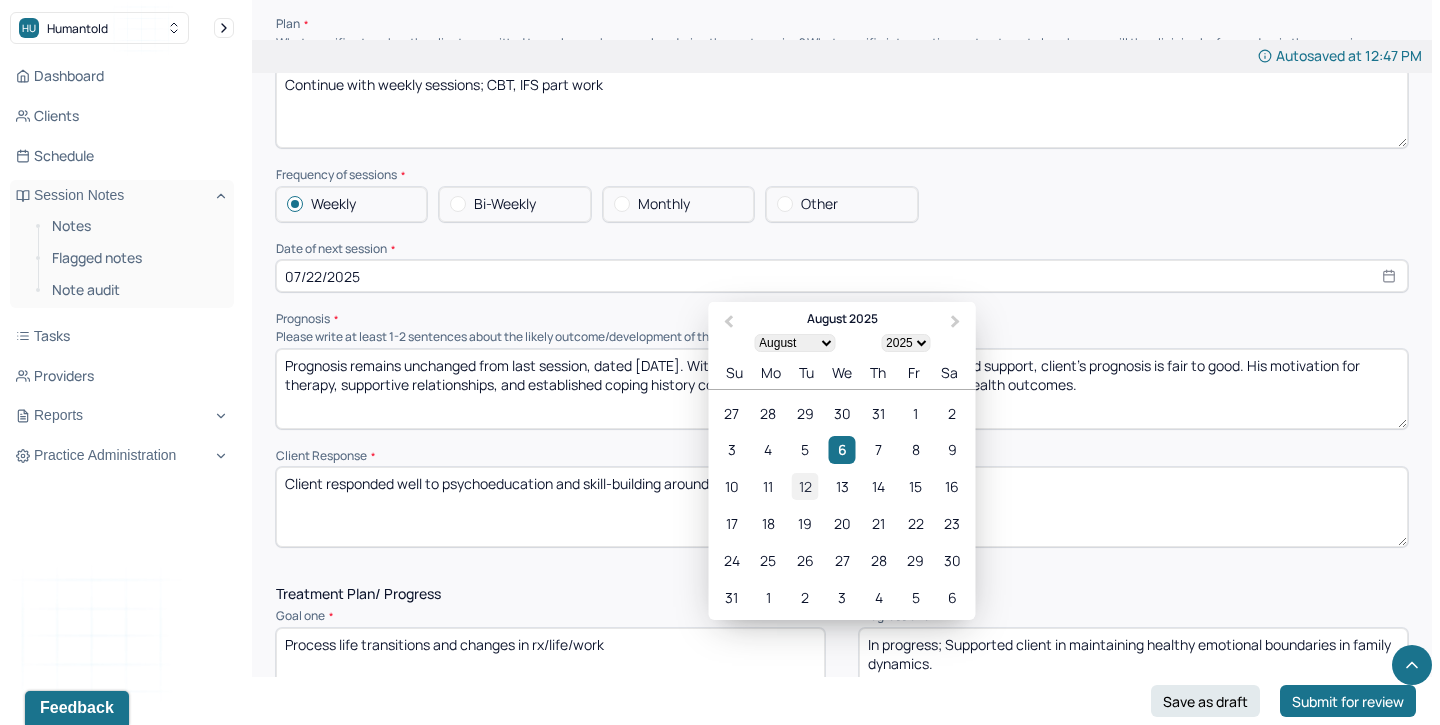 click on "12" at bounding box center (805, 486) 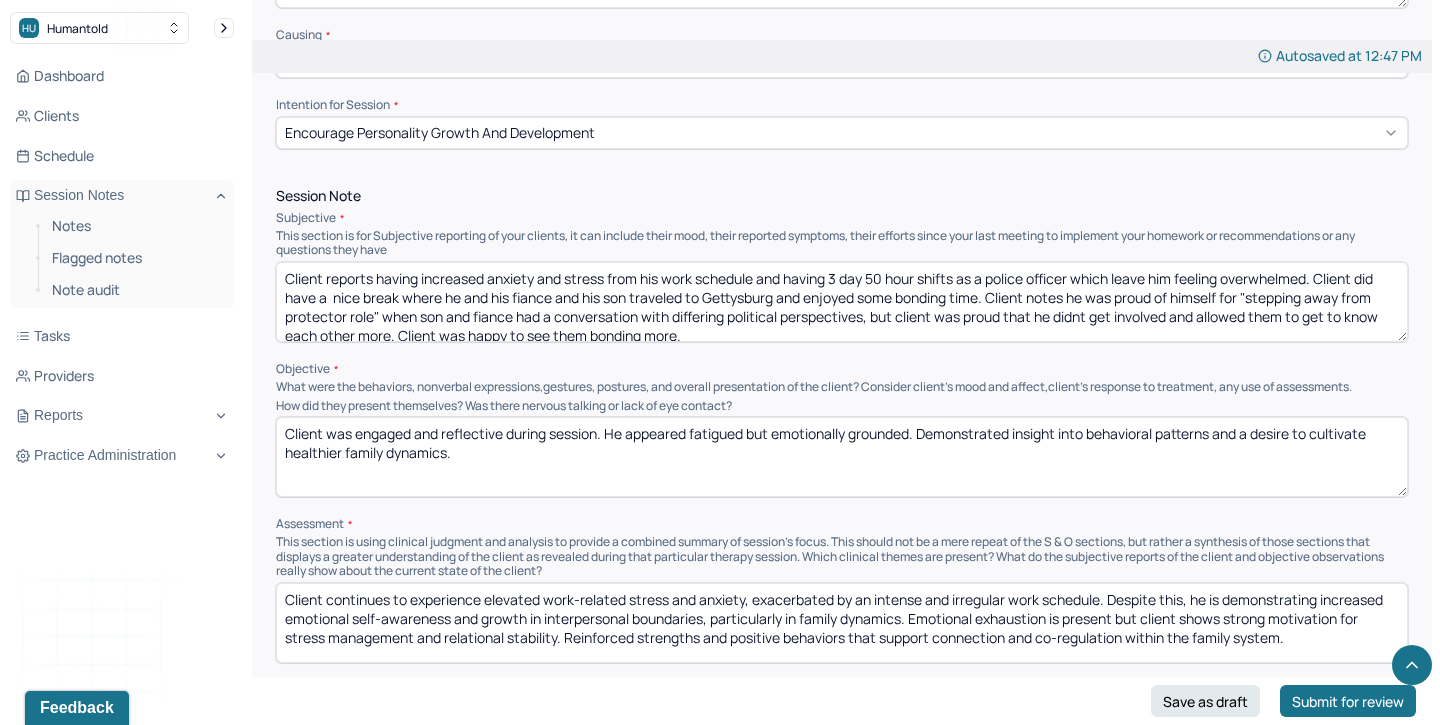 scroll, scrollTop: 0, scrollLeft: 0, axis: both 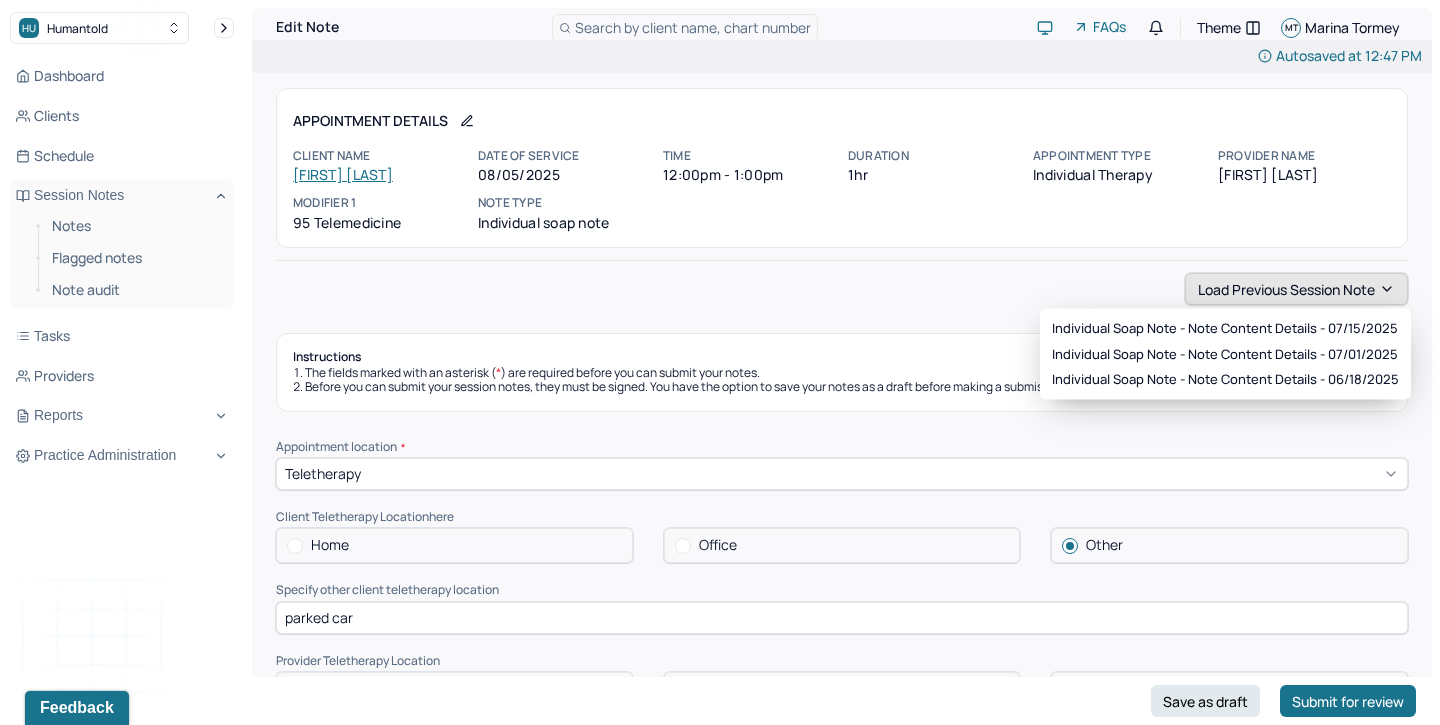 click on "Load previous session note" at bounding box center [1296, 289] 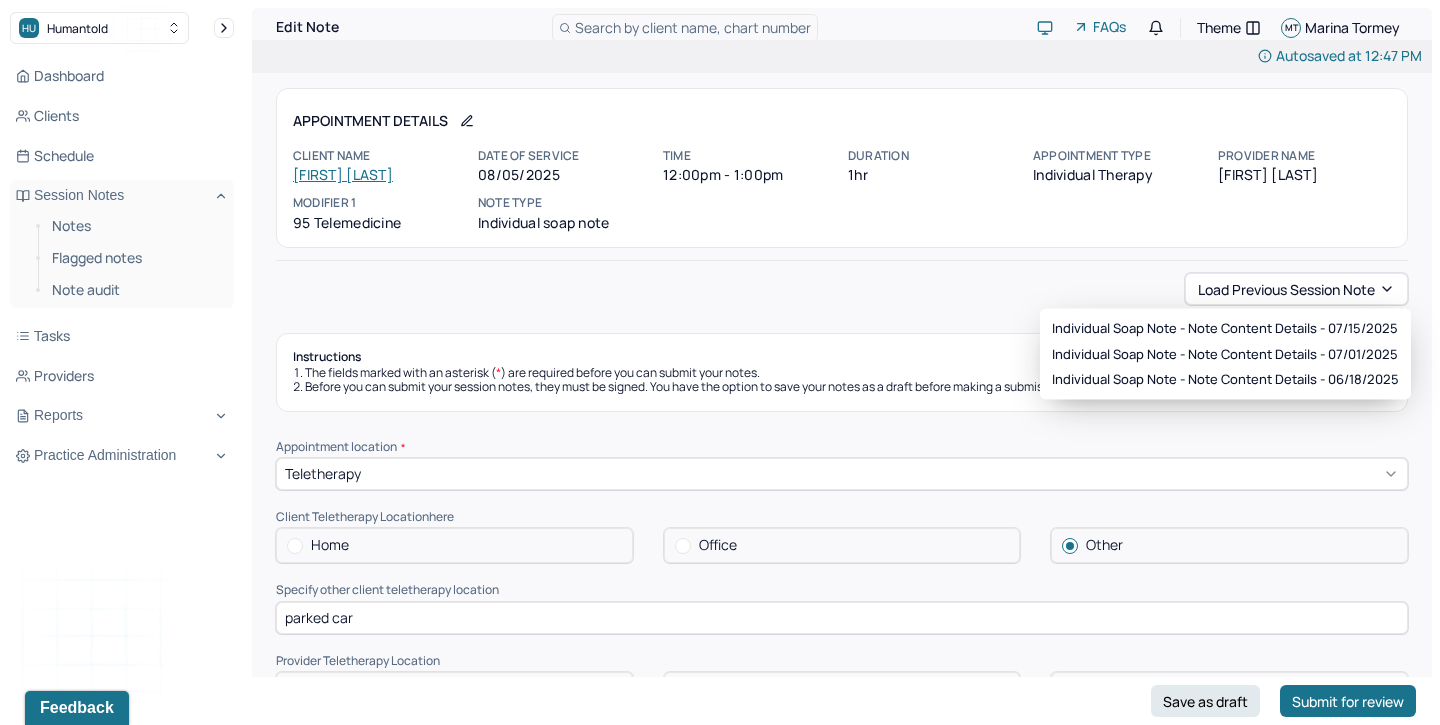 click on "Load previous session note" at bounding box center (842, 289) 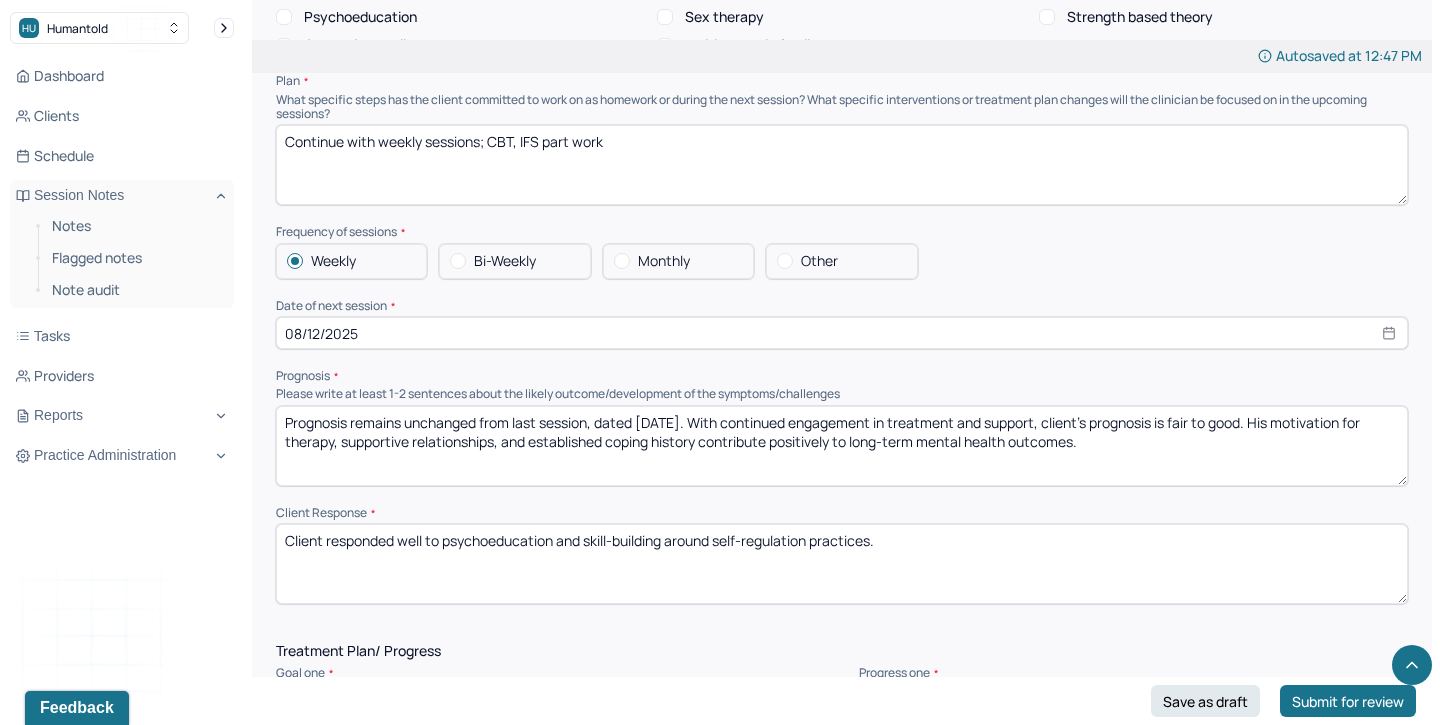 scroll, scrollTop: 2100, scrollLeft: 0, axis: vertical 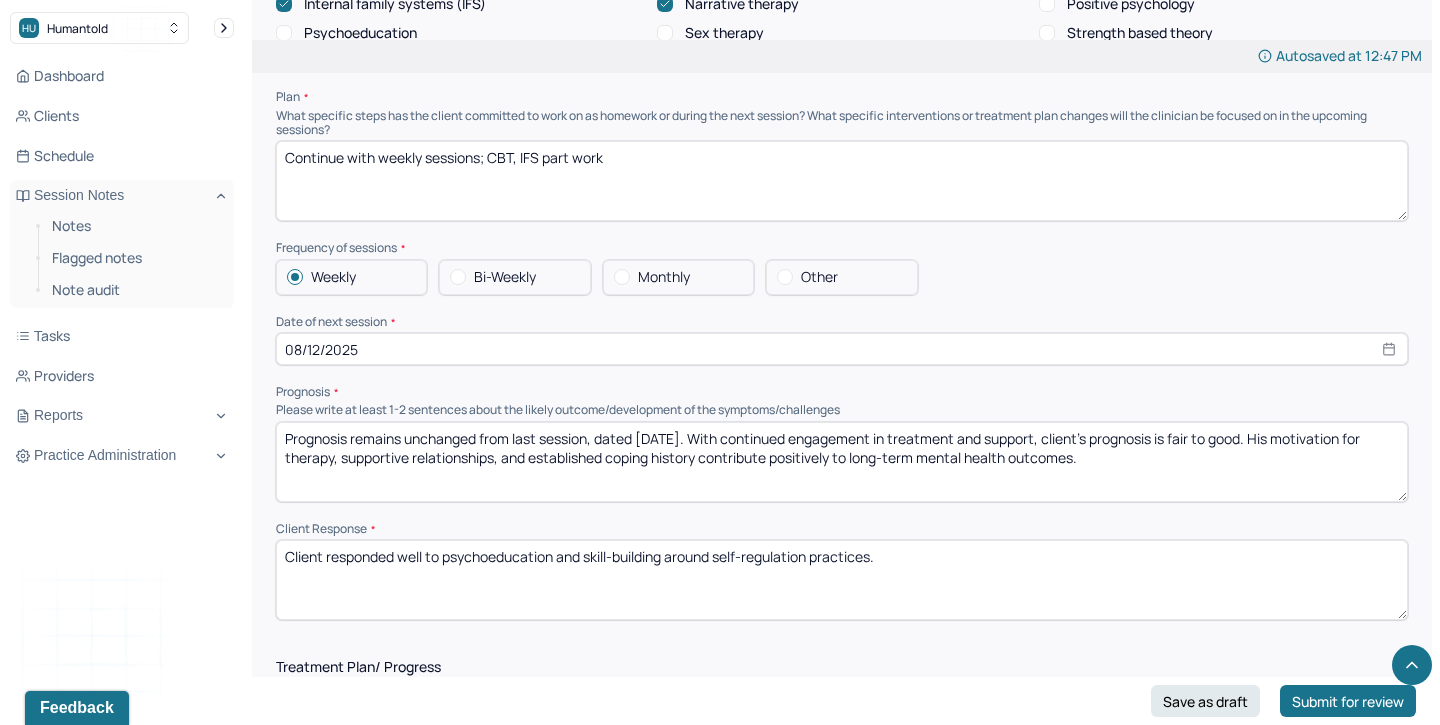 click on "Prognosis remains unchanged from last session, dated [DATE]. With continued engagement in treatment and support, client’s prognosis is fair to good. His motivation for therapy, supportive relationships, and established coping history contribute positively to long-term mental health outcomes." at bounding box center [842, 462] 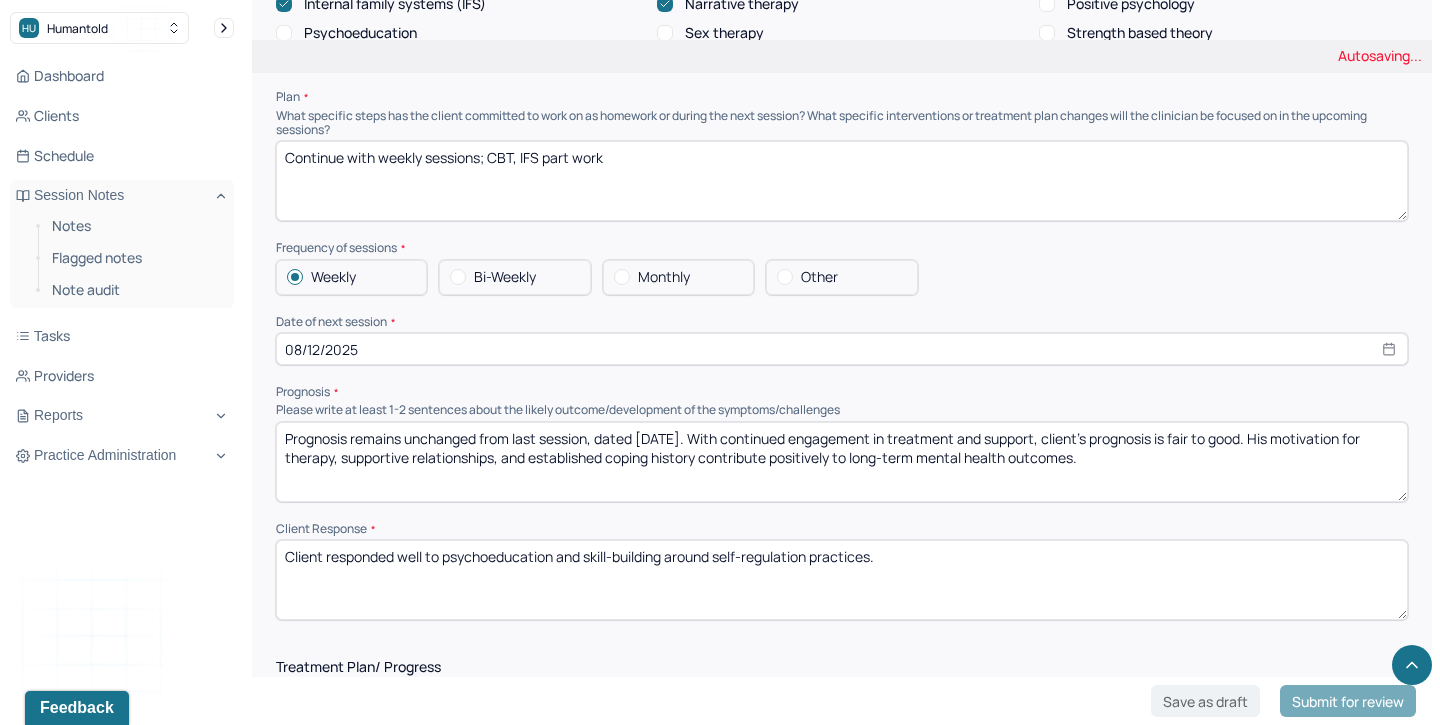 type on "Prognosis remains unchanged from last session, dated [DATE]. With continued engagement in treatment and support, client’s prognosis is fair to good. His motivation for therapy, supportive relationships, and established coping history contribute positively to long-term mental health outcomes." 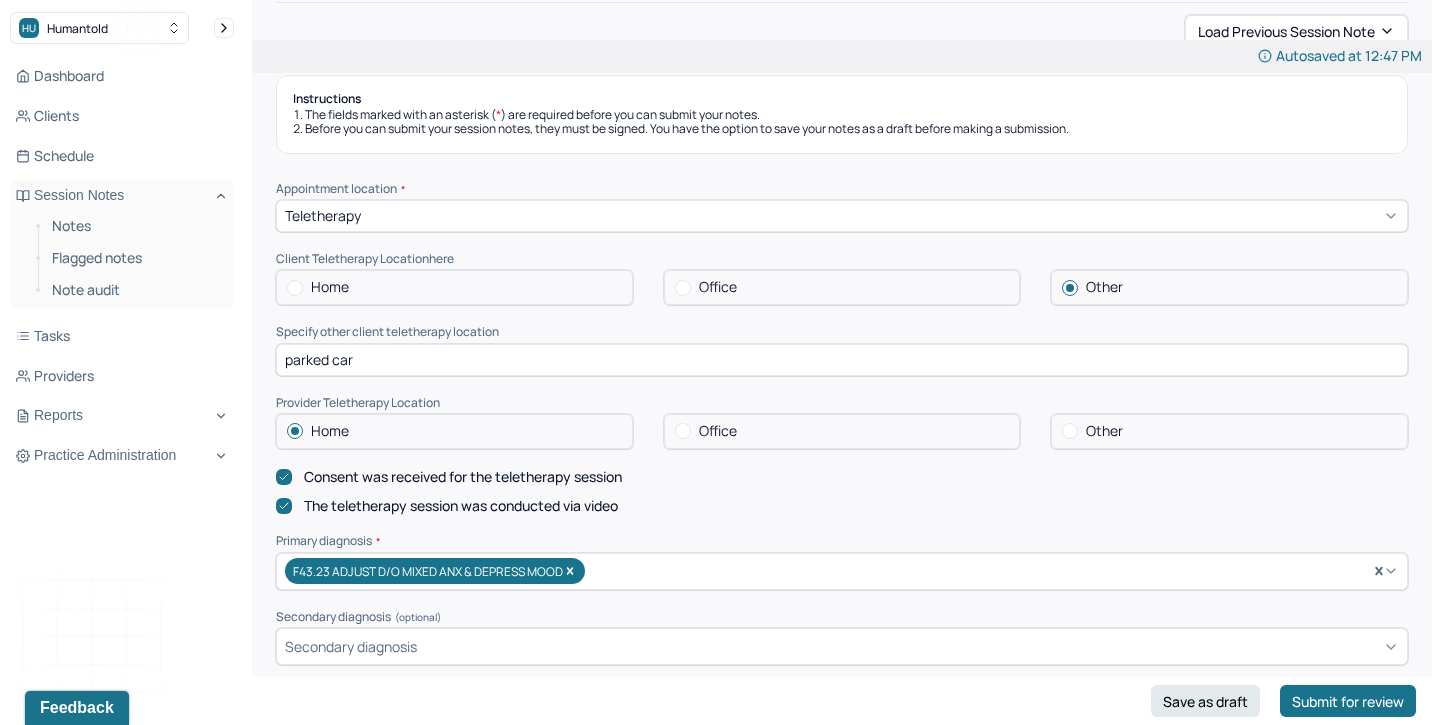 scroll, scrollTop: 259, scrollLeft: 0, axis: vertical 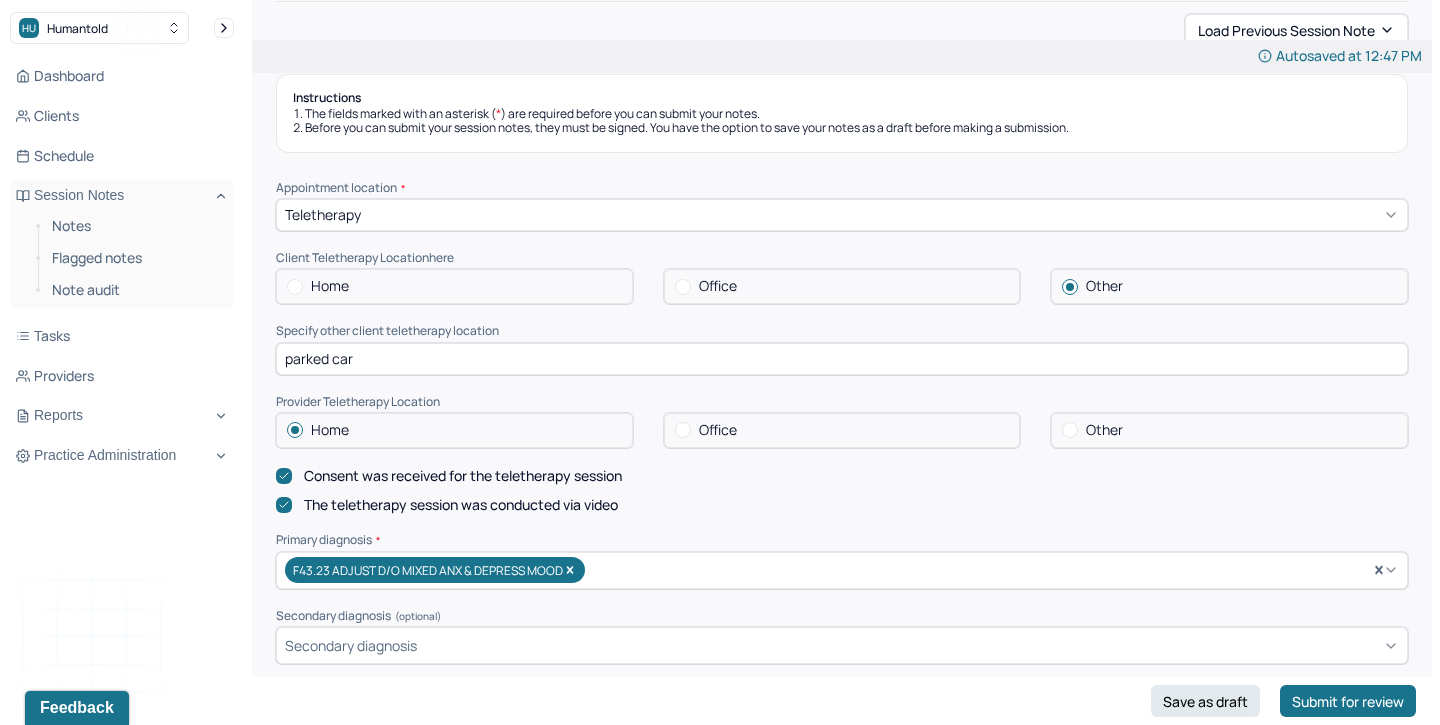 click on "Home" at bounding box center (330, 286) 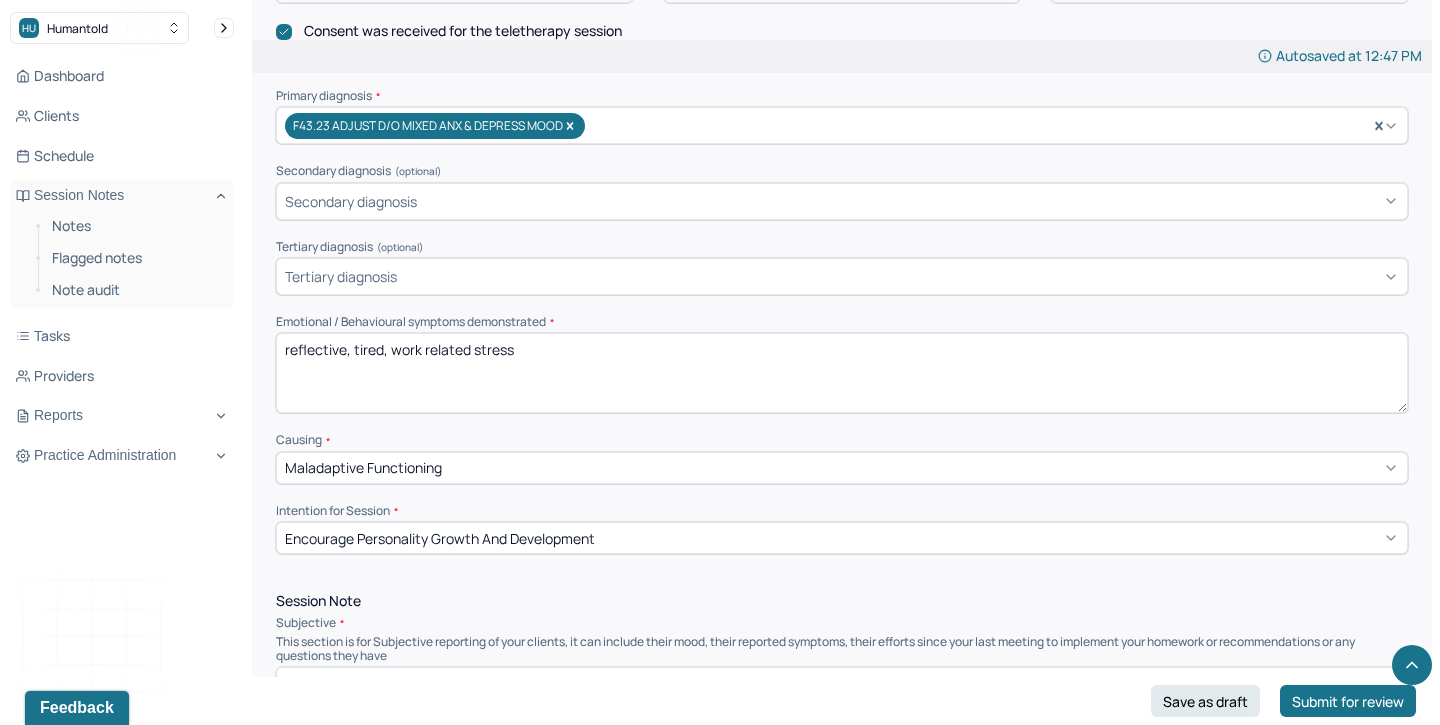 scroll, scrollTop: 636, scrollLeft: 0, axis: vertical 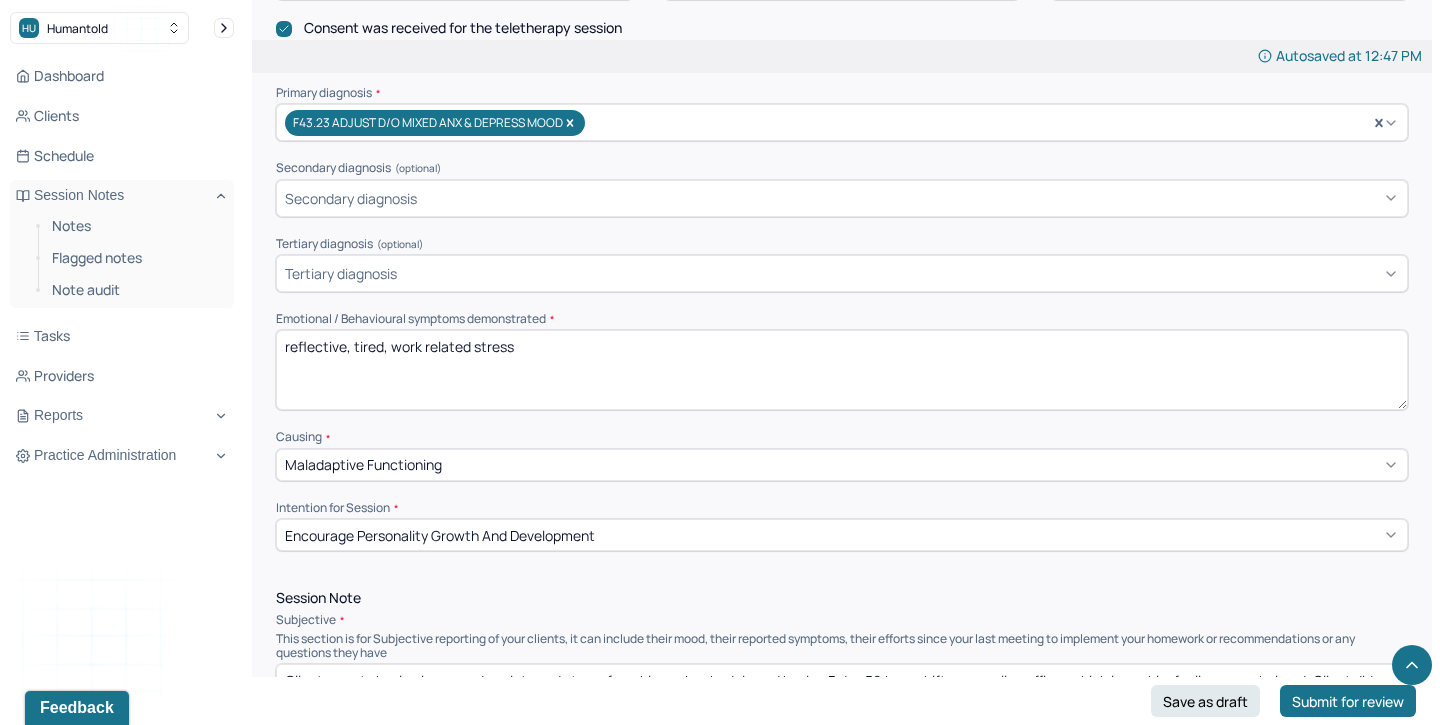 click on "reflective, tired, work related stress" at bounding box center (842, 370) 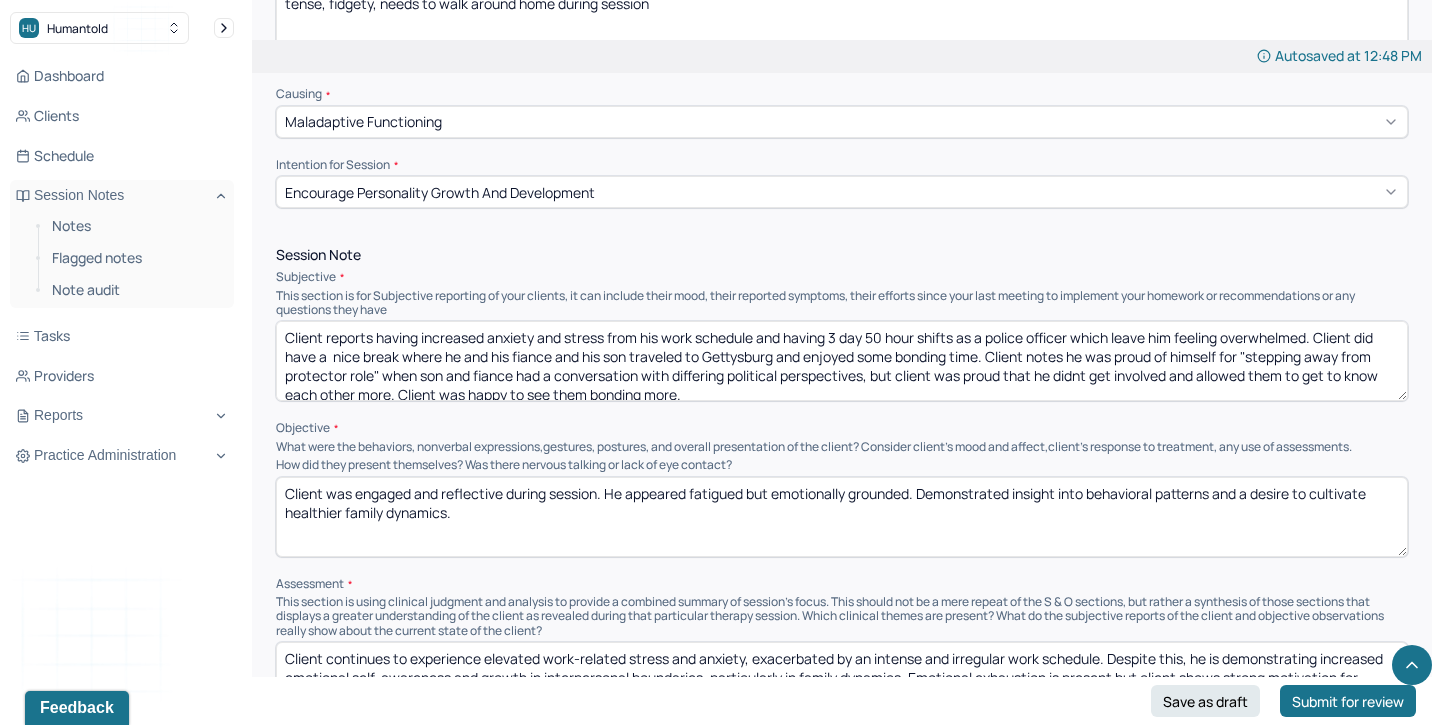 scroll, scrollTop: 978, scrollLeft: 0, axis: vertical 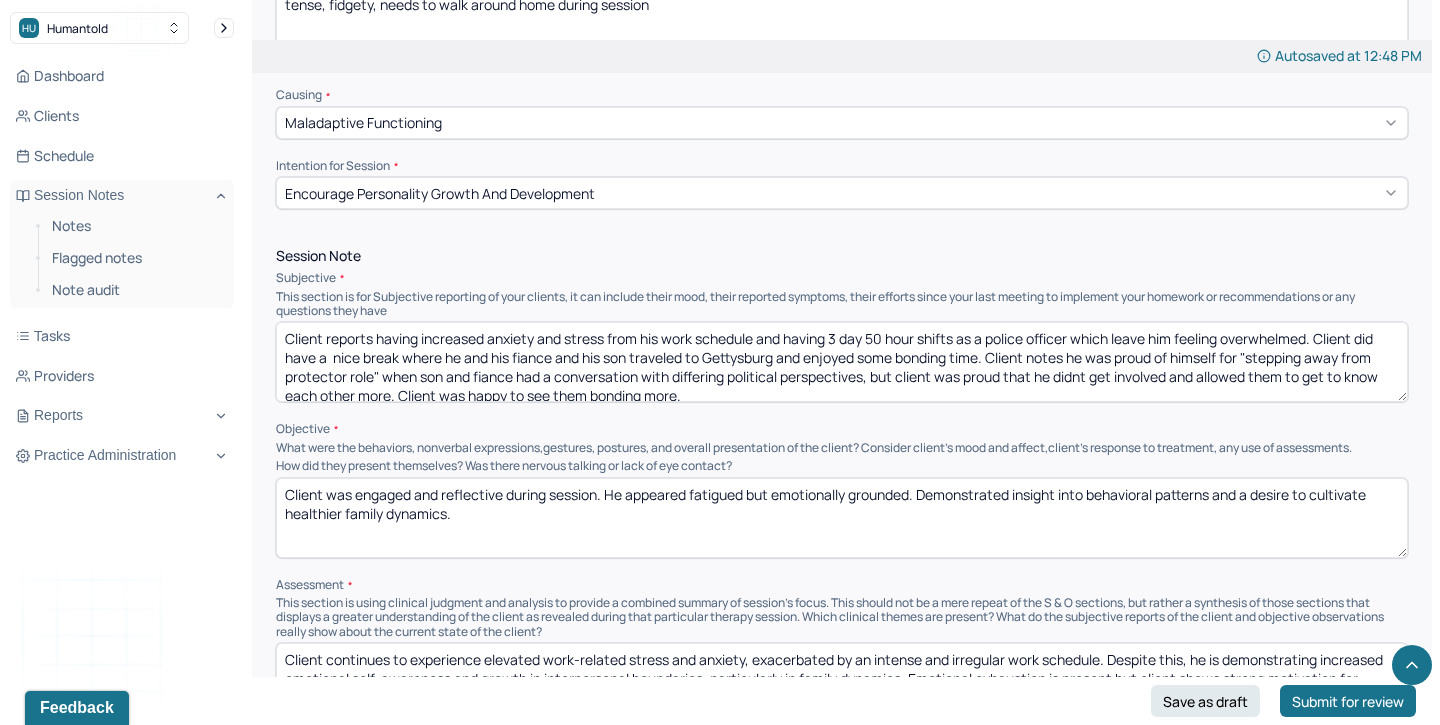 type on "tense, fidgety, needs to walk around home during session" 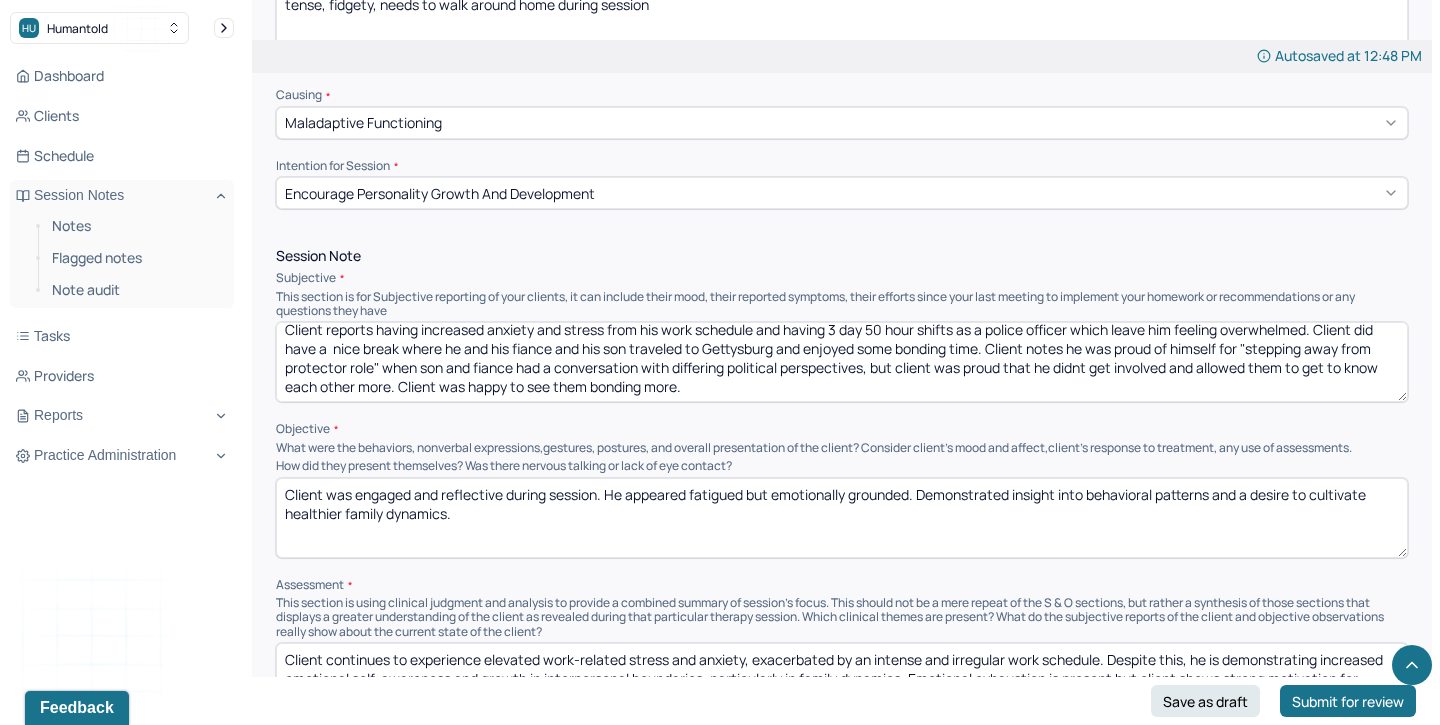 scroll, scrollTop: 0, scrollLeft: 0, axis: both 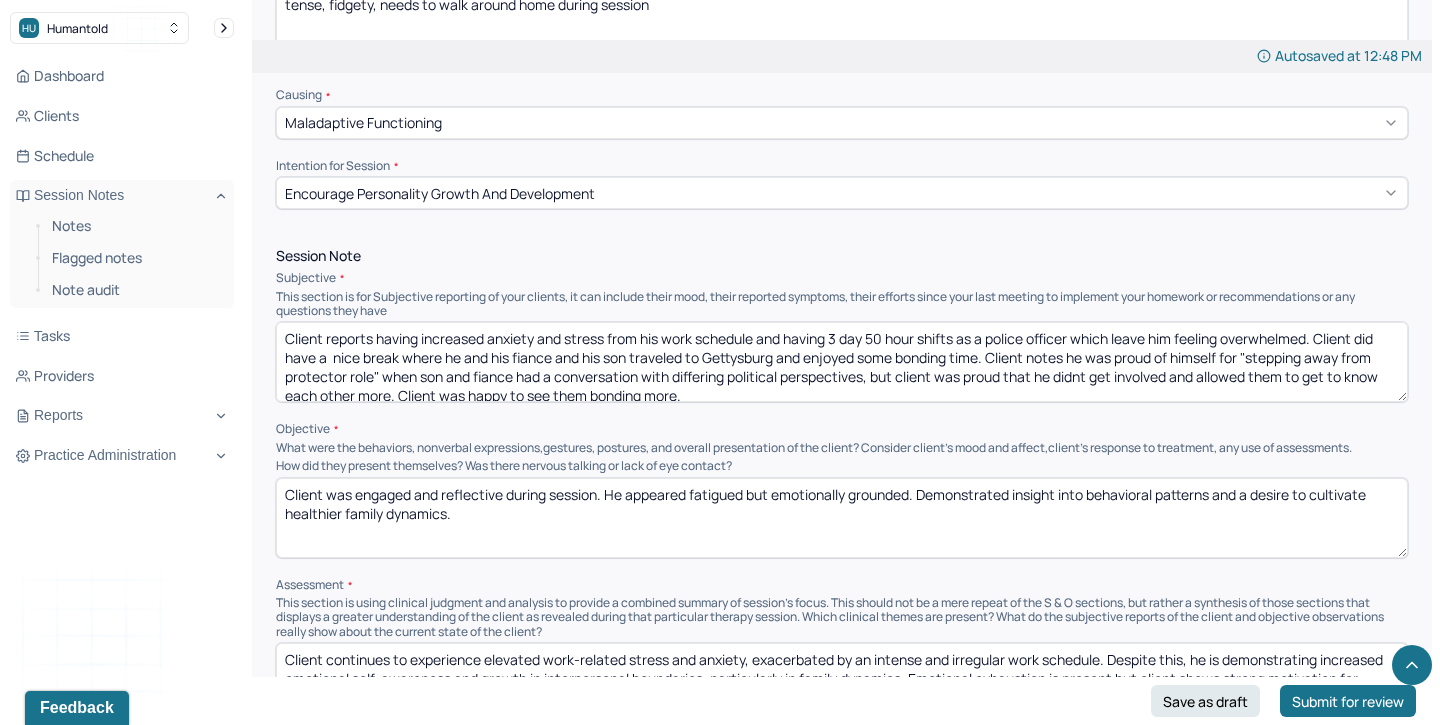 drag, startPoint x: 702, startPoint y: 395, endPoint x: 329, endPoint y: 334, distance: 377.95502 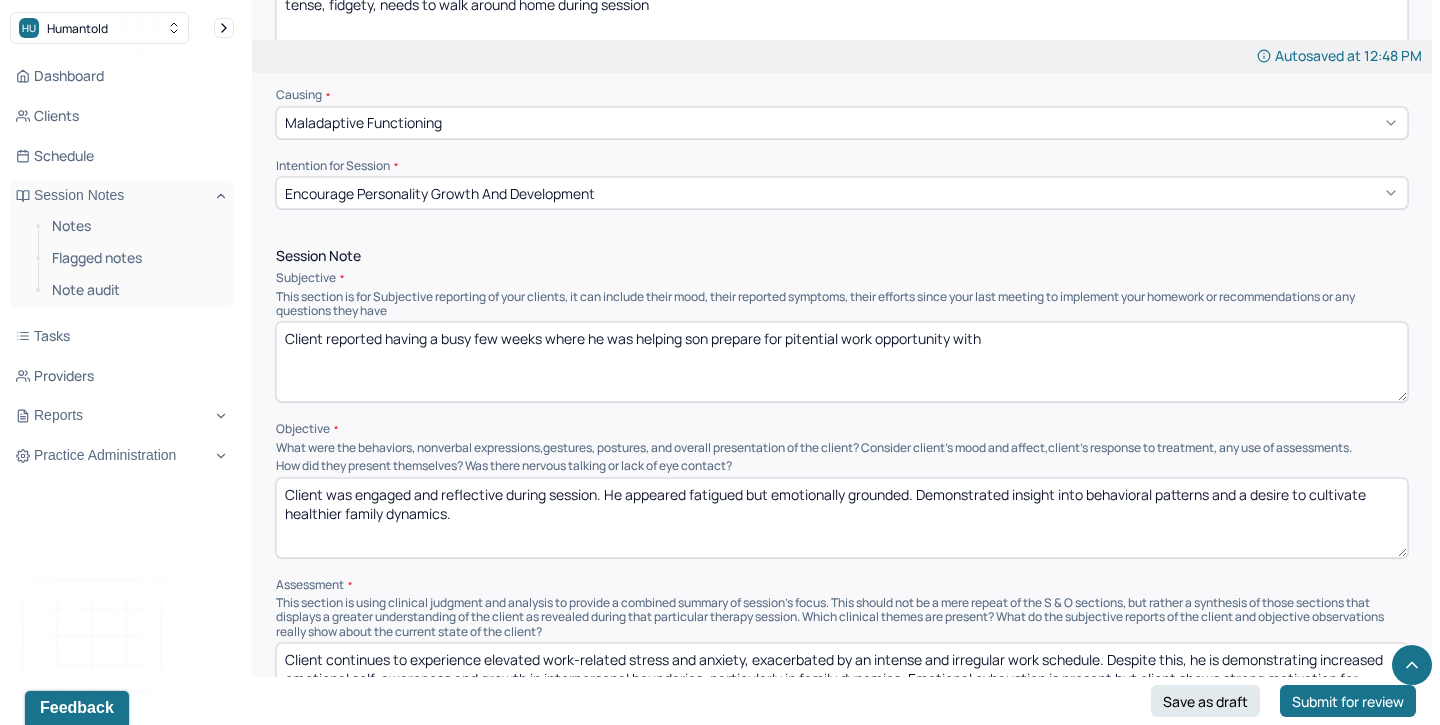 click on "Client reported having a busy few weeks where he was helping son prepare for pitential work opportunity with" at bounding box center (842, 362) 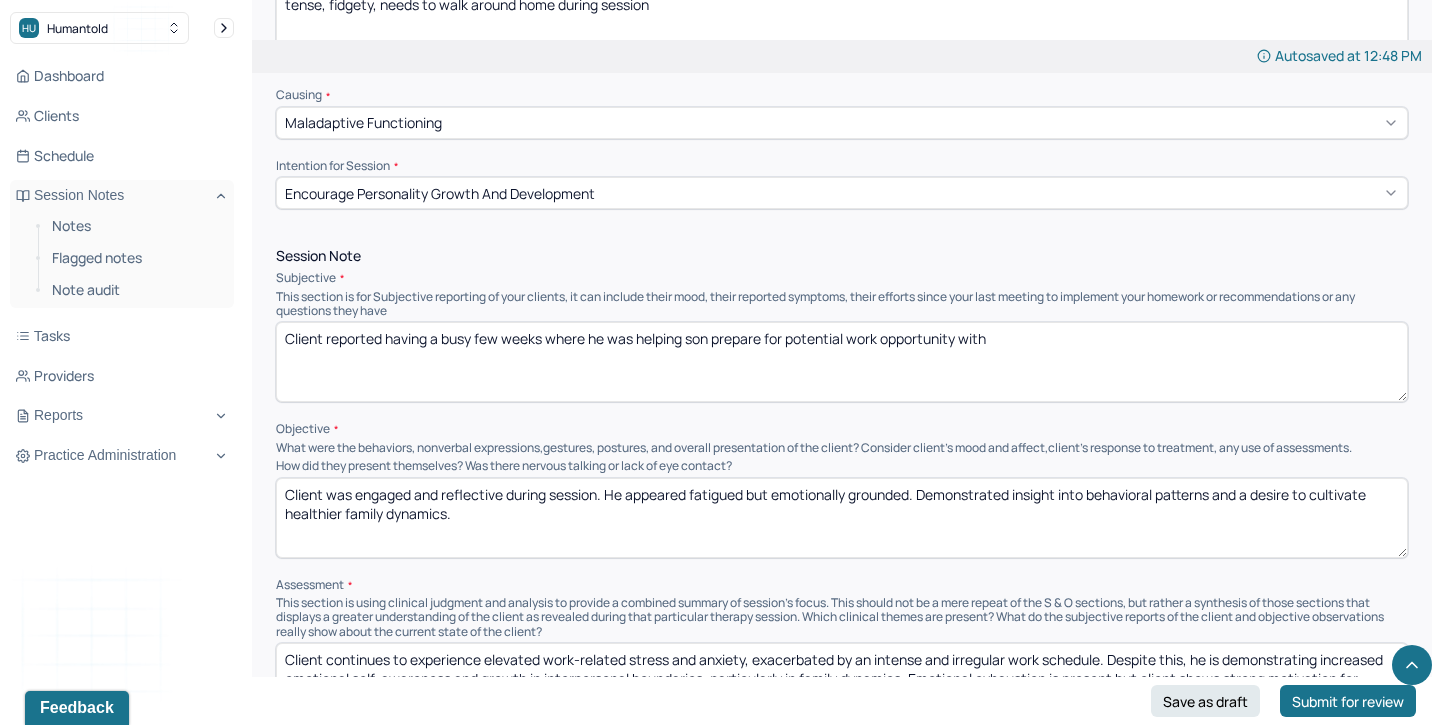 click on "Client reported having a busy few weeks where he was helping son prepare for pitential work opportunity with" at bounding box center (842, 362) 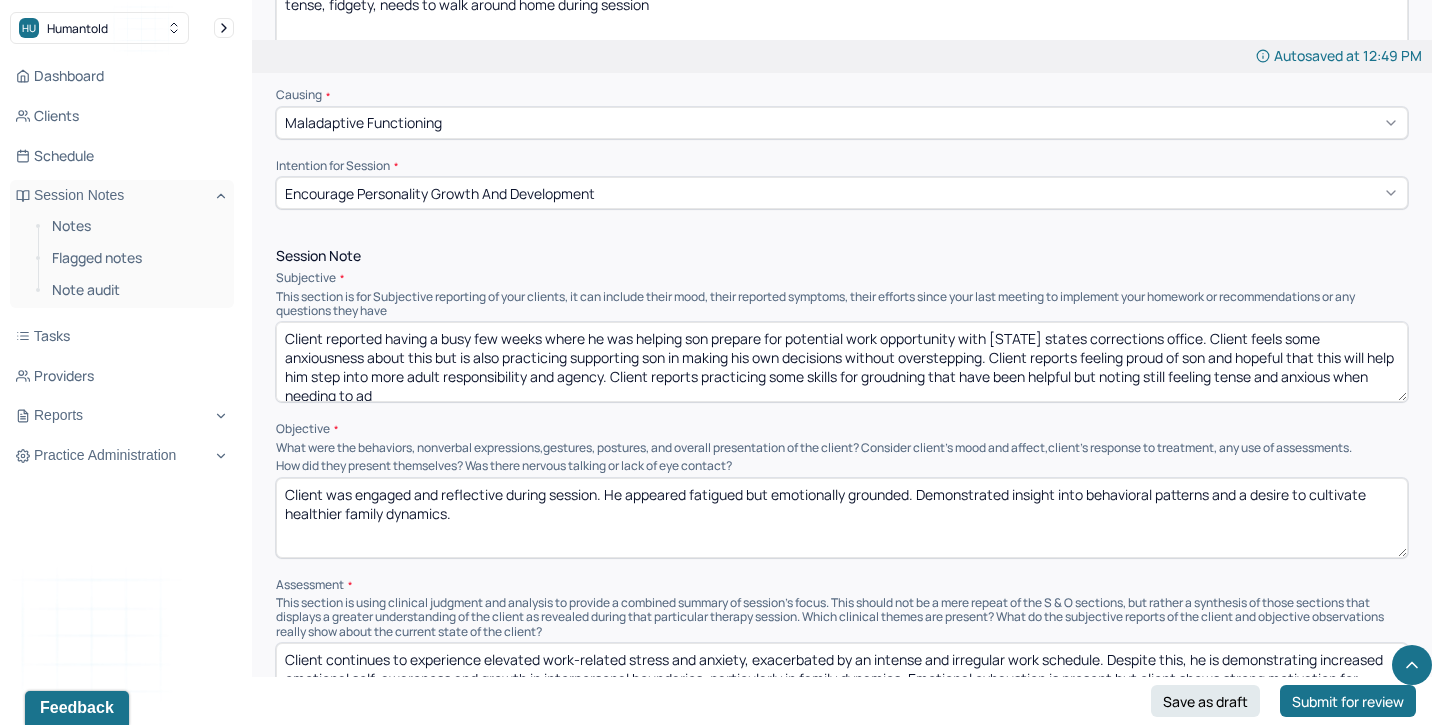 scroll, scrollTop: 3, scrollLeft: 0, axis: vertical 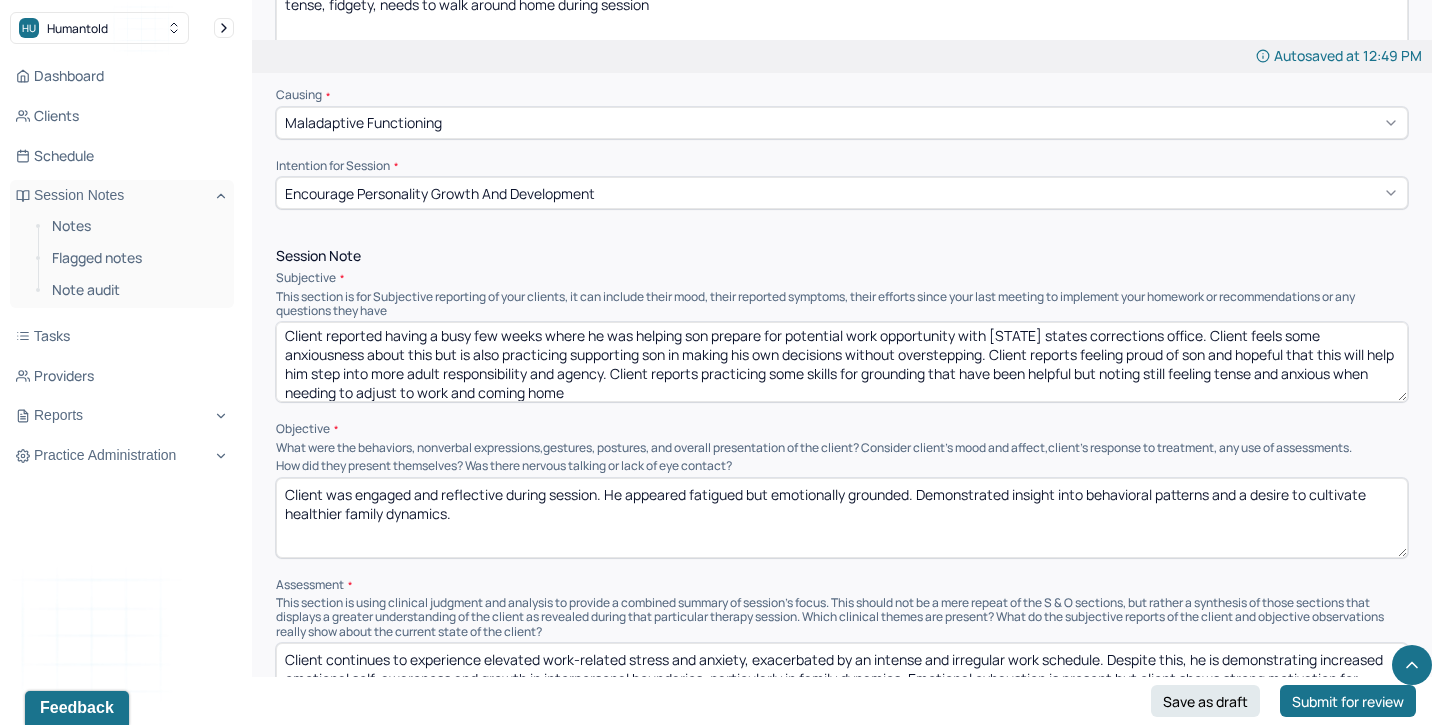 click on "Client reported having a busy few weeks where he was helping son prepare for potential work opportunity with [STATE] states corrections office. Client feels some anxiousness about this but is also practicing supporting son in making his own decisions without overstepping. Client reports feeling proud of son and hopeful that this will help him step into more adult responsibility and agency. Client reports practicing some skills for grounding that have been helpful but noting still feeling tense and anxious when needing to adjsut to work and coming home" at bounding box center (842, 362) 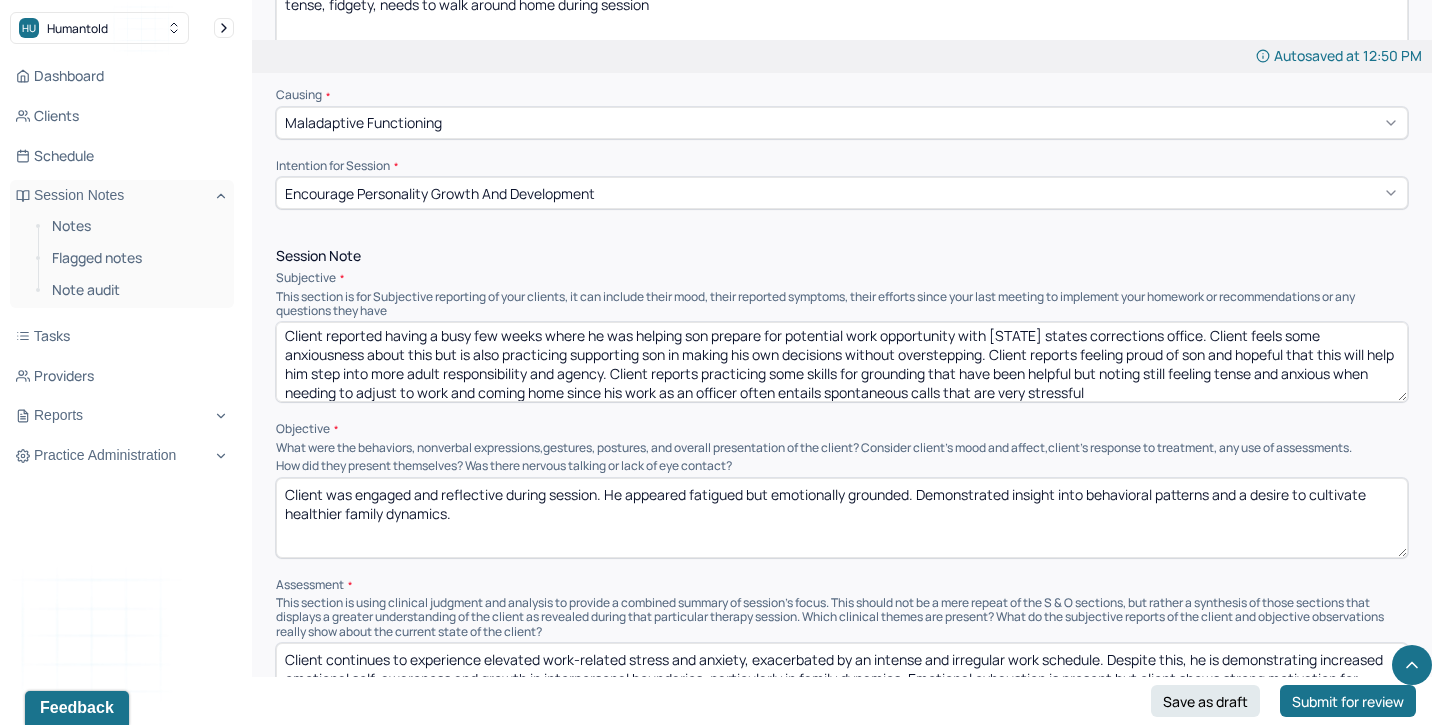 click on "Client reported having a busy few weeks where he was helping son prepare for potential work opportunity with [STATE] states corrections office. Client feels some anxiousness about this but is also practicing supporting son in making his own decisions without overstepping. Client reports feeling proud of son and hopeful that this will help him step into more adult responsibility and agency. Client reports practicing some skills for grounding that have been helpful but noting still feeling tense and anxious when needing to adjust to work and coming home since his work as an officer often entails spontaneous calls" at bounding box center [842, 362] 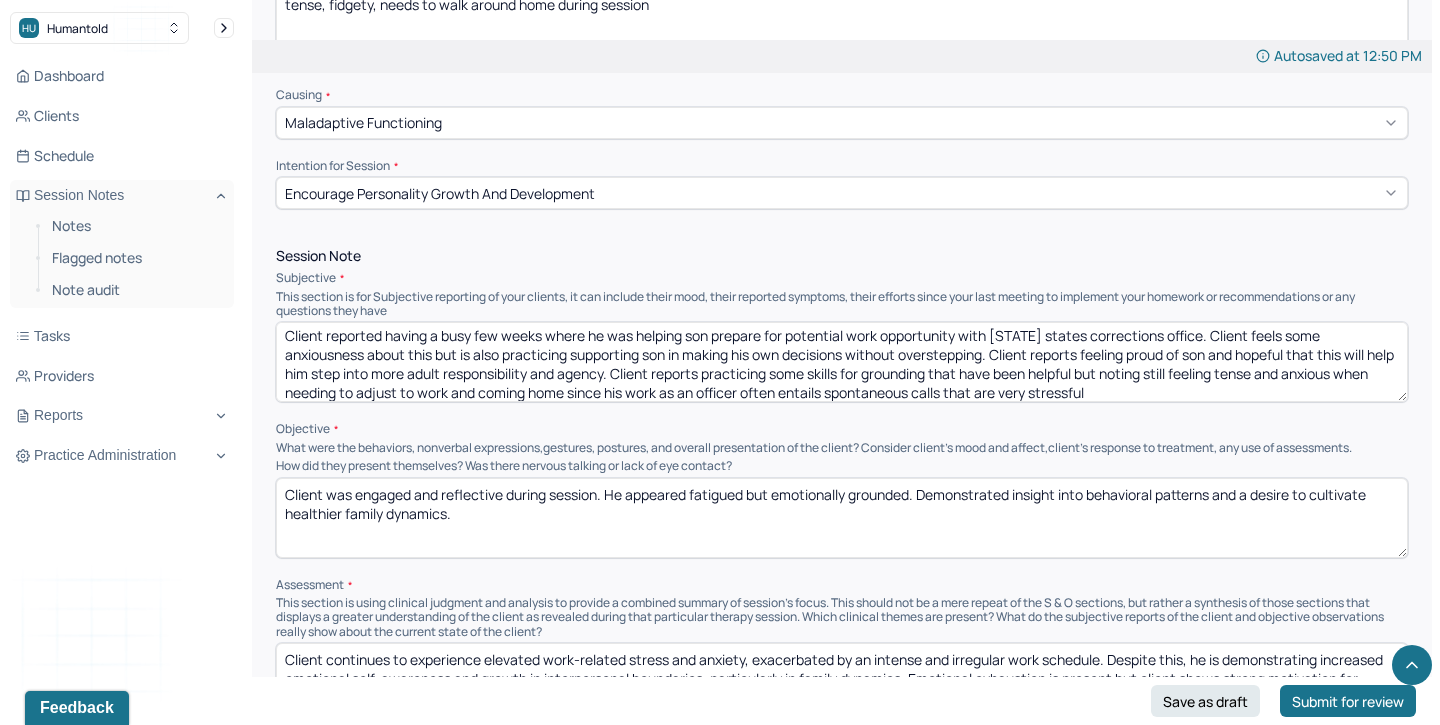 type on "Client reported having a busy few weeks where he was helping son prepare for potential work opportunity with [STATE] states corrections office. Client feels some anxiousness about this but is also practicing supporting son in making his own decisions without overstepping. Client reports feeling proud of son and hopeful that this will help him step into more adult responsibility and agency. Client reports practicing some skills for grounding that have been helpful but noting still feeling tense and anxious when needing to adjust to work and coming home since his work as an officer often entails spontaneous calls that are very stressful" 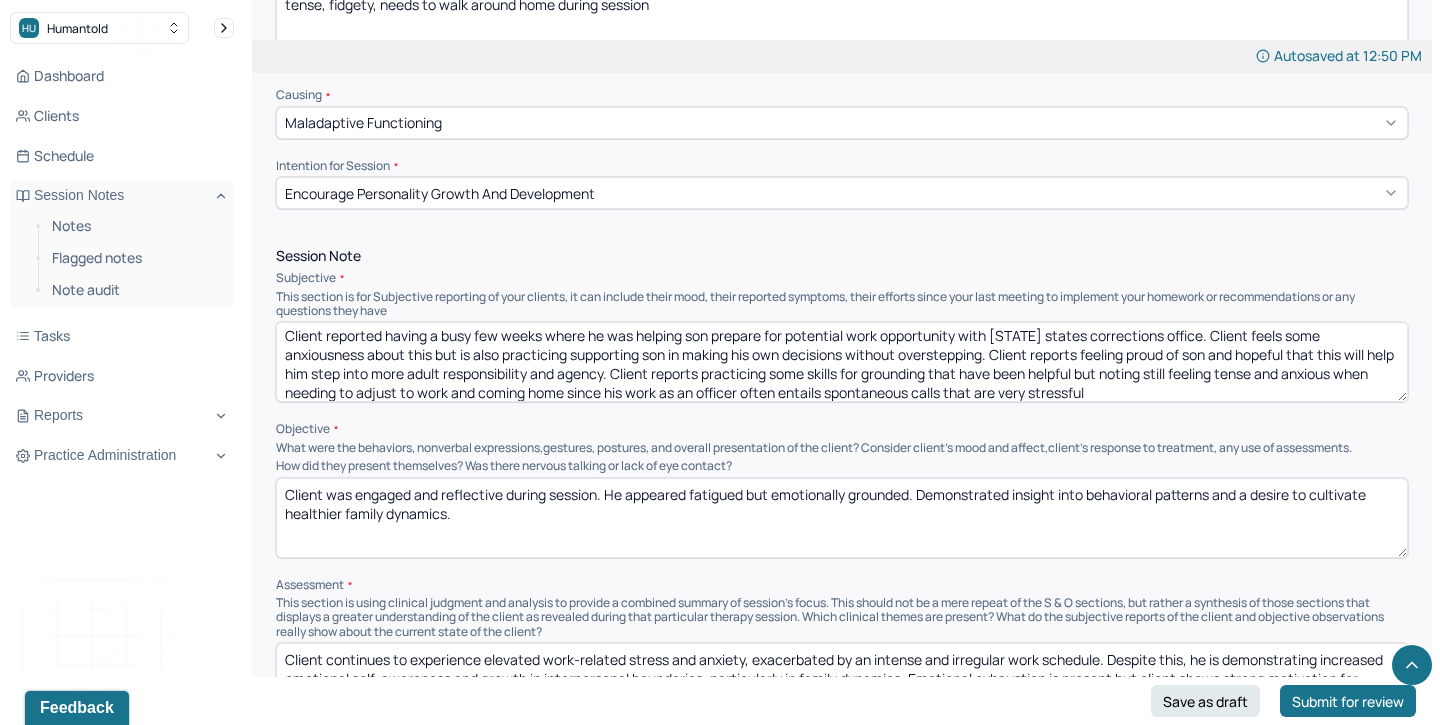 click on "Client was engaged and reflective during session. He appeared fatigued but emotionally grounded. Demonstrated insight into behavioral patterns and a desire to cultivate healthier family dynamics." at bounding box center (842, 518) 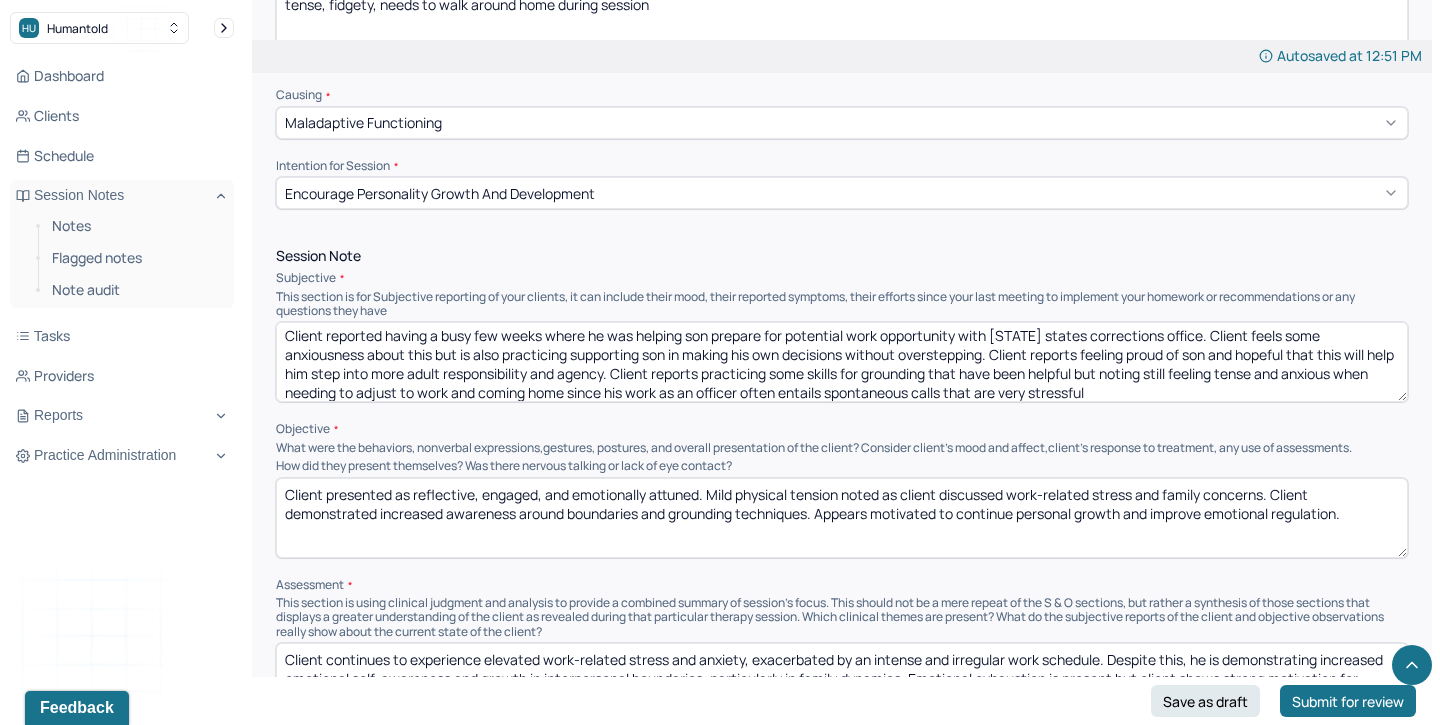 drag, startPoint x: 1357, startPoint y: 507, endPoint x: 815, endPoint y: 507, distance: 542 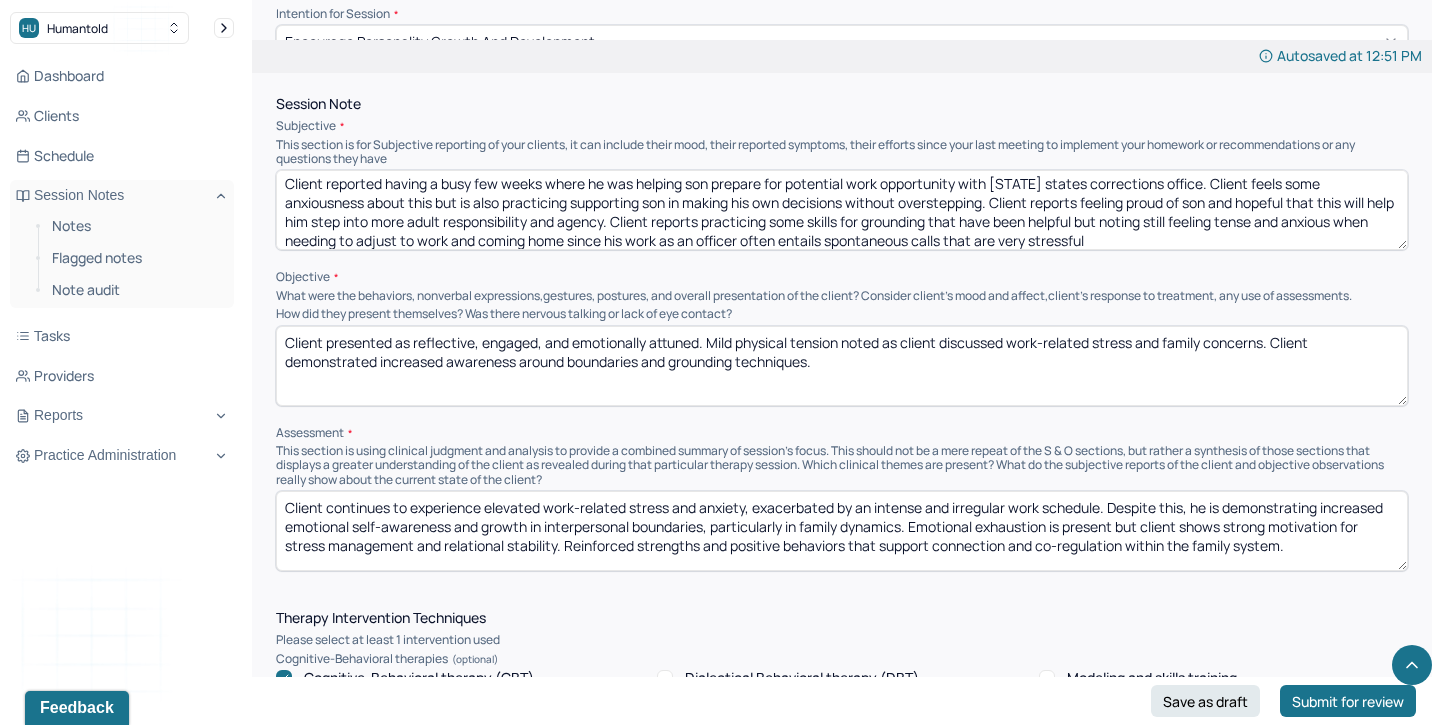 scroll, scrollTop: 1301, scrollLeft: 0, axis: vertical 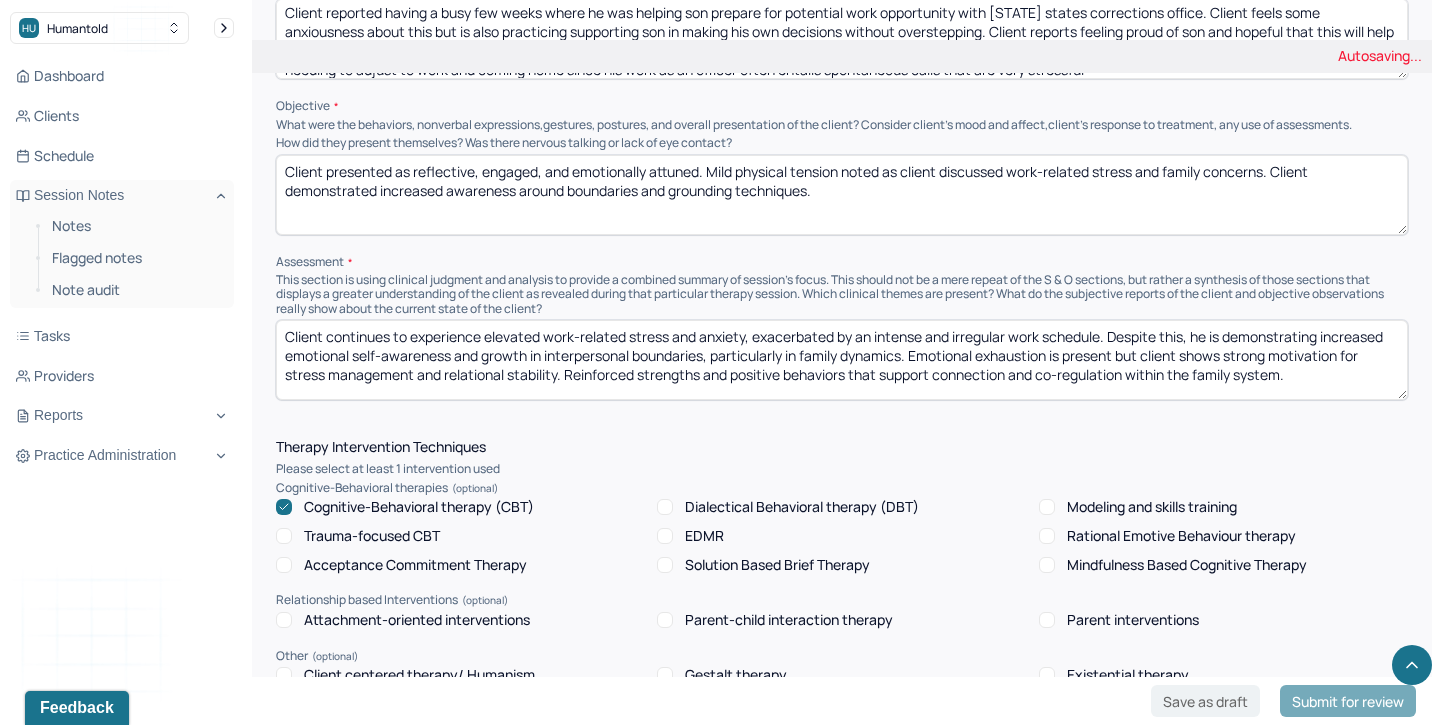 type on "Client presented as reflective, engaged, and emotionally attuned. Mild physical tension noted as client discussed work-related stress and family concerns. Client demonstrated increased awareness around boundaries and grounding techniques." 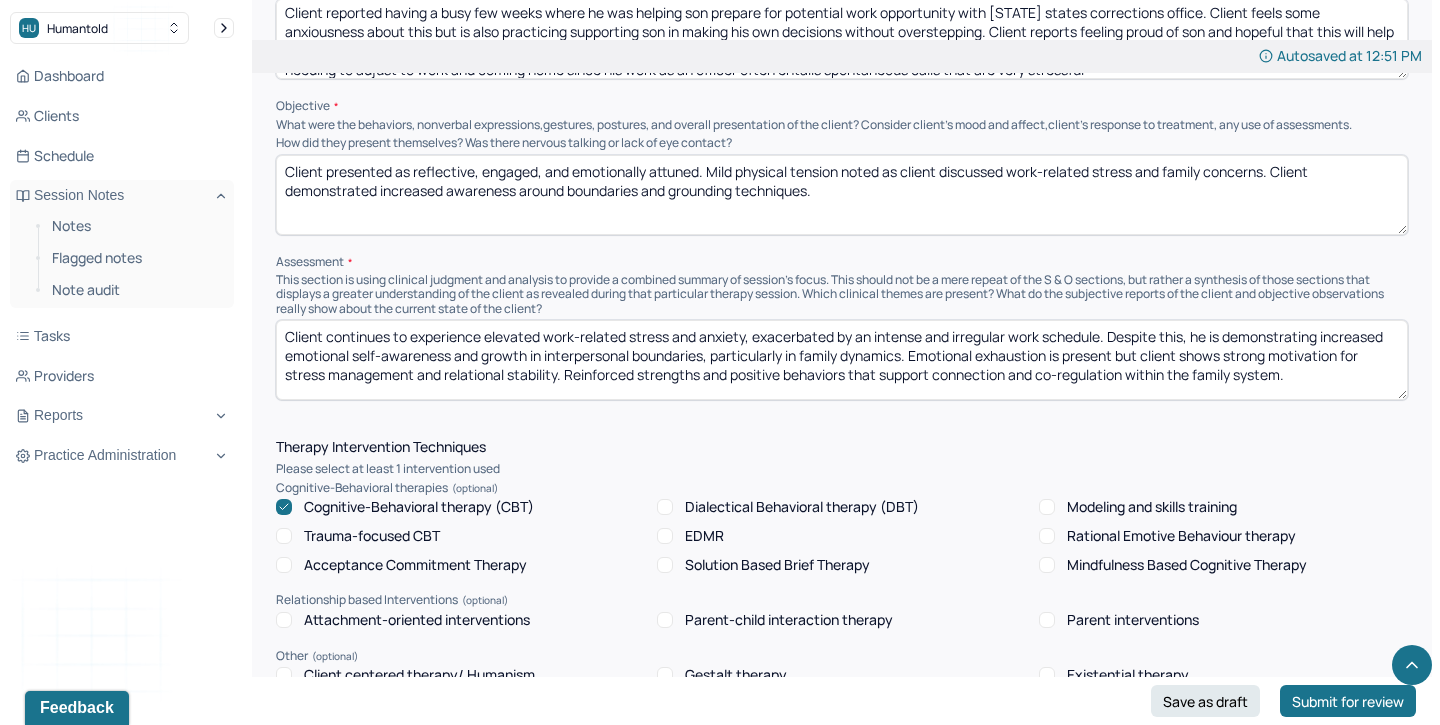 click on "Client continues to experience elevated work-related stress and anxiety, exacerbated by an intense and irregular work schedule. Despite this, he is demonstrating increased emotional self-awareness and growth in interpersonal boundaries, particularly in family dynamics. Emotional exhaustion is present but client shows strong motivation for stress management and relational stability. Reinforced strengths and positive behaviors that support connection and co-regulation within the family system." at bounding box center (842, 360) 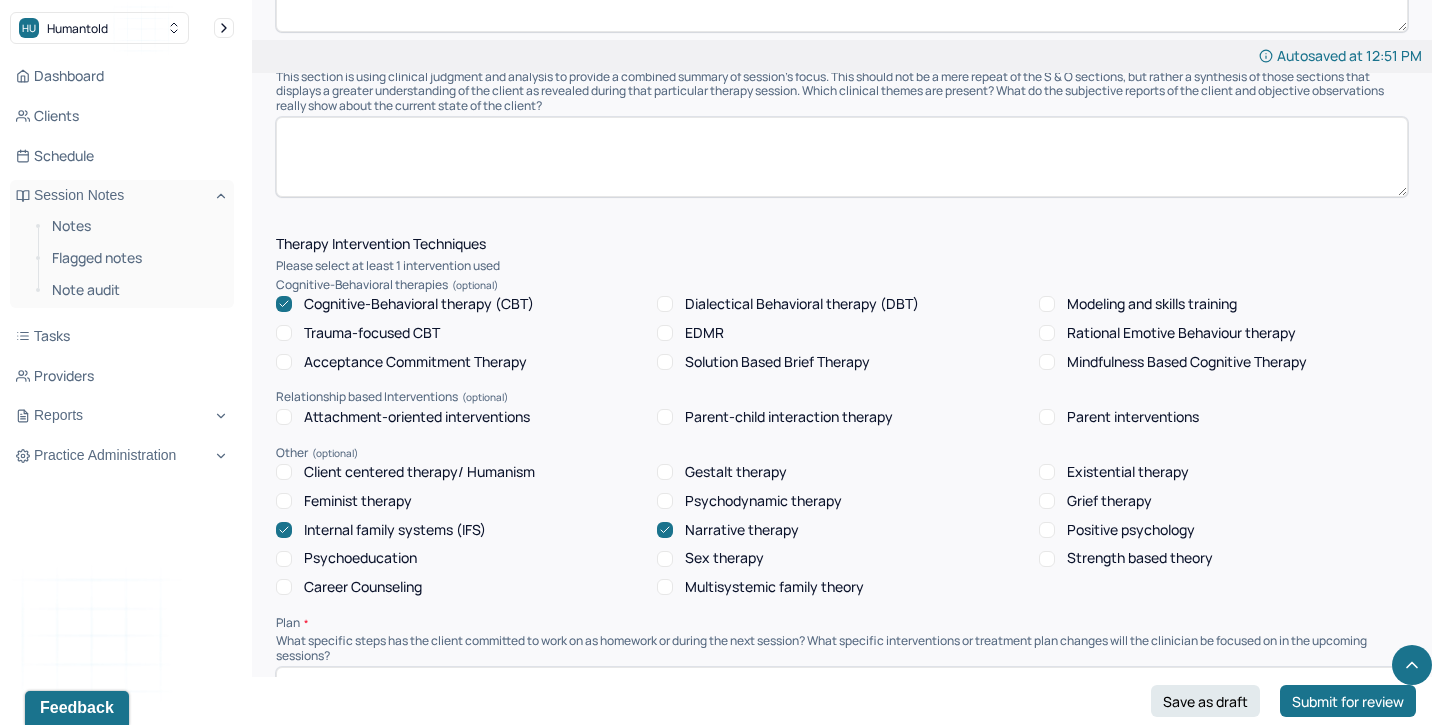 scroll, scrollTop: 1506, scrollLeft: 0, axis: vertical 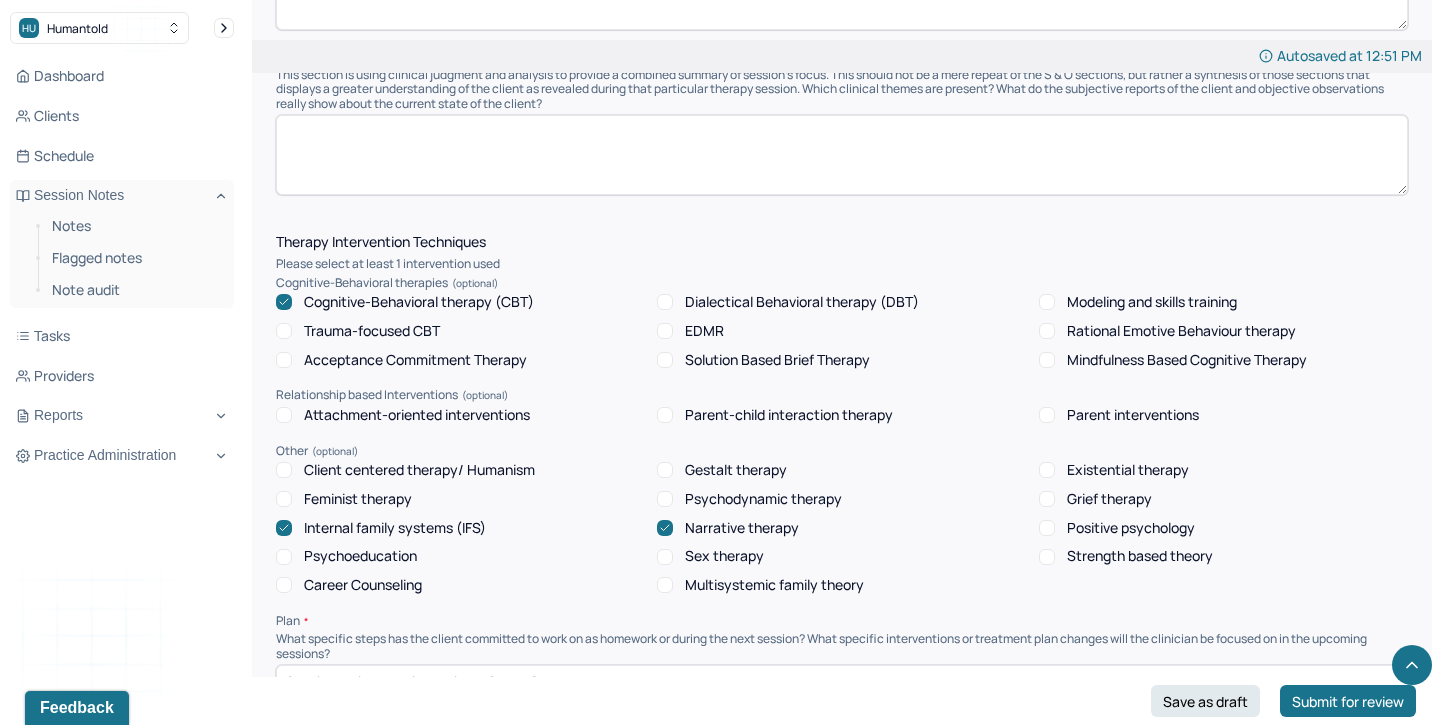 type 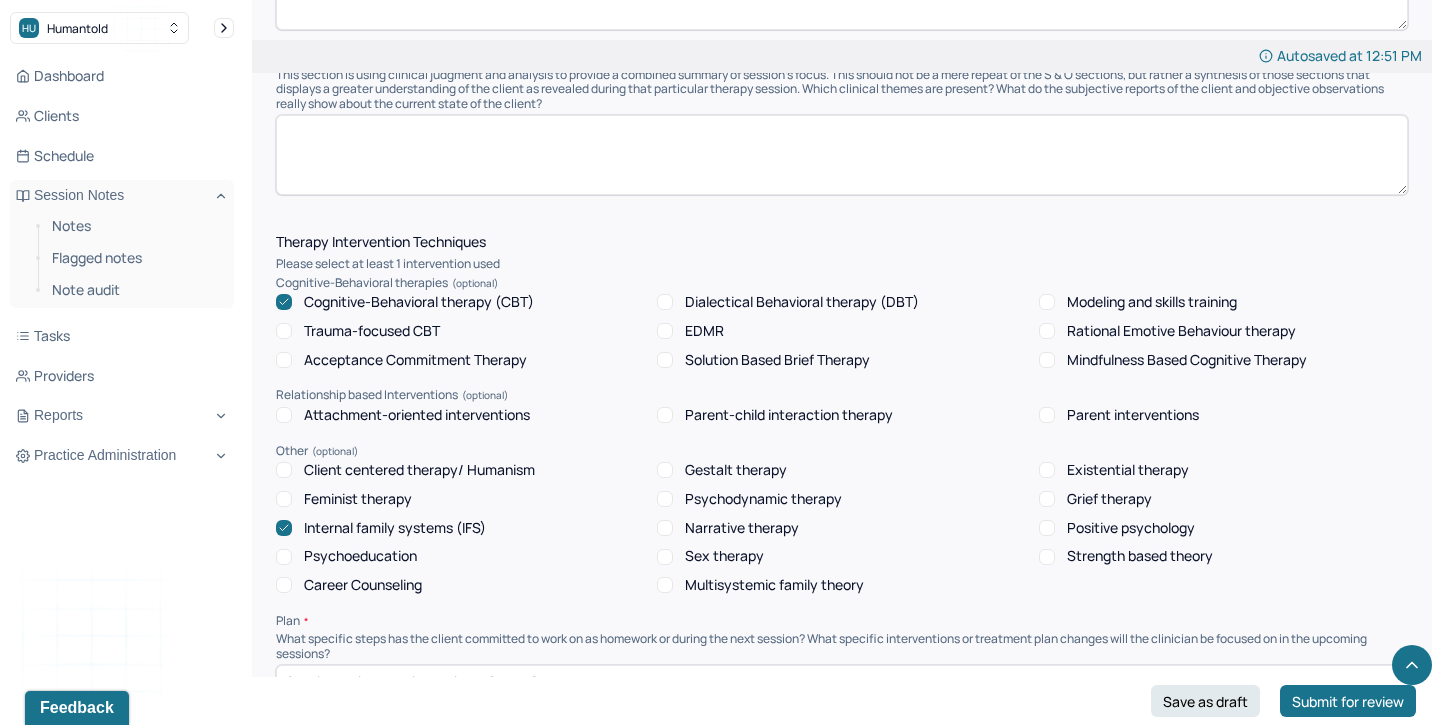 click on "Modeling and skills training" at bounding box center (1152, 302) 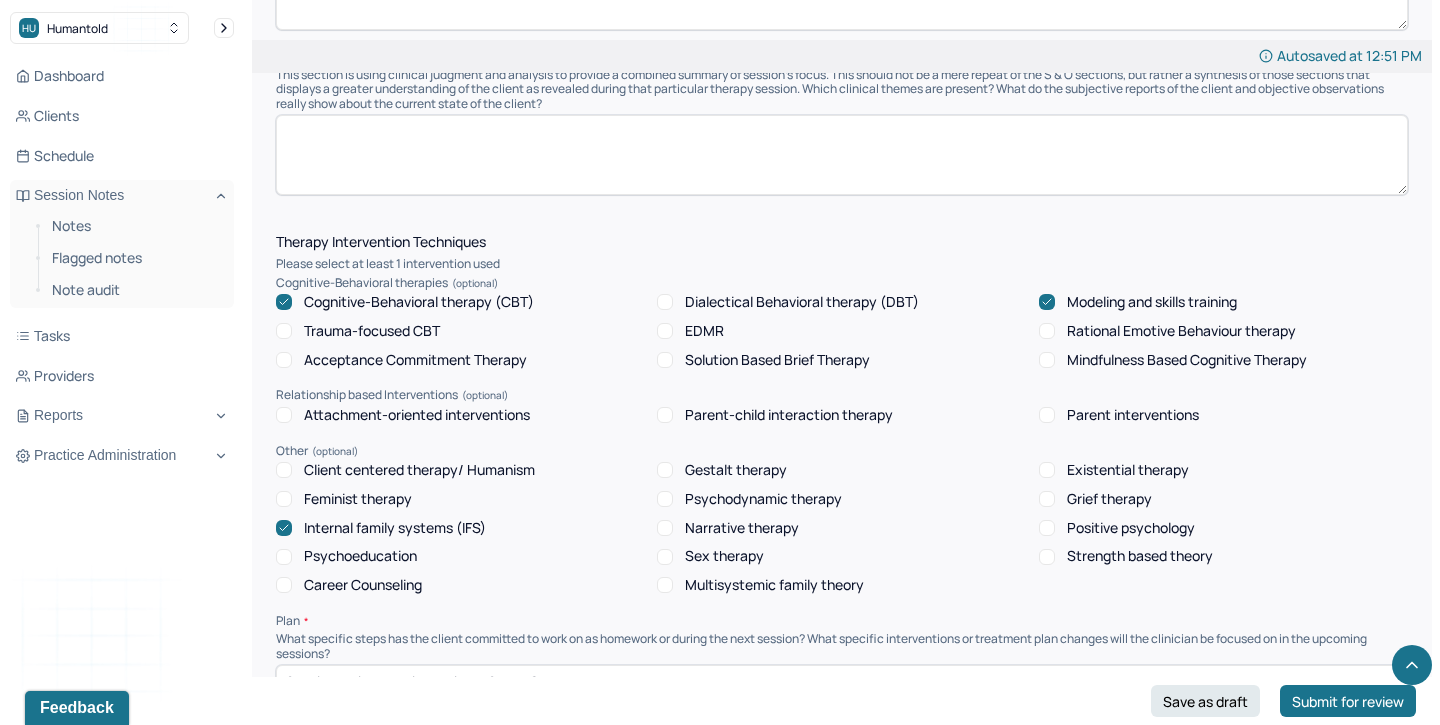 click on "Internal family systems (IFS)" at bounding box center (395, 528) 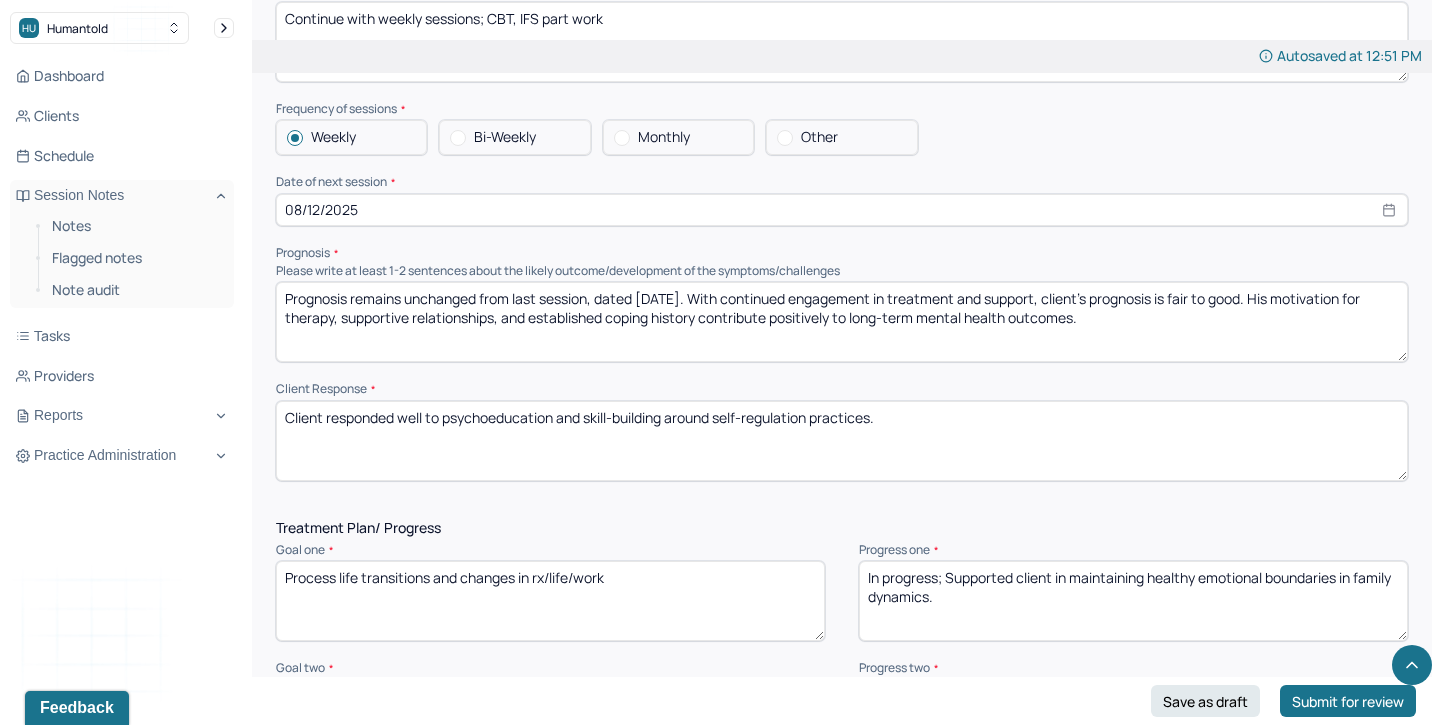 scroll, scrollTop: 2184, scrollLeft: 0, axis: vertical 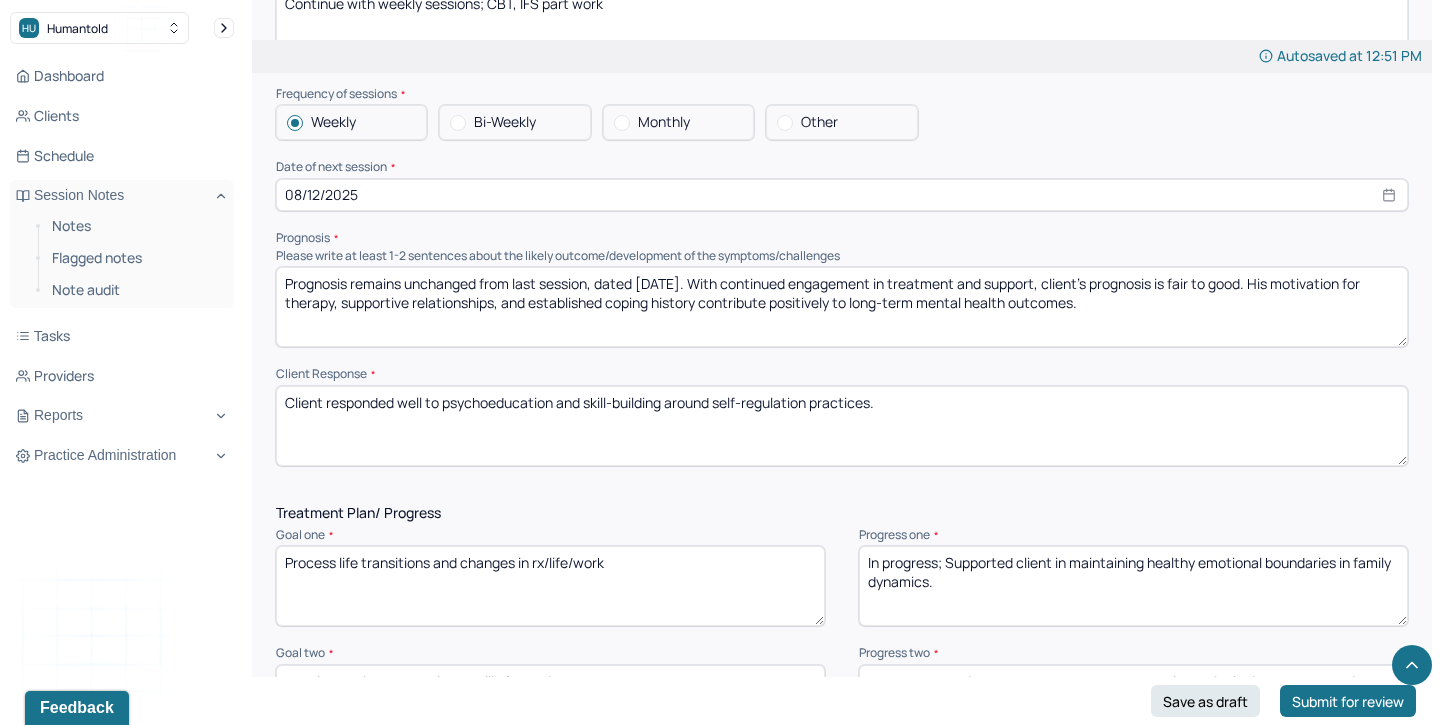 drag, startPoint x: 890, startPoint y: 399, endPoint x: 326, endPoint y: 388, distance: 564.10724 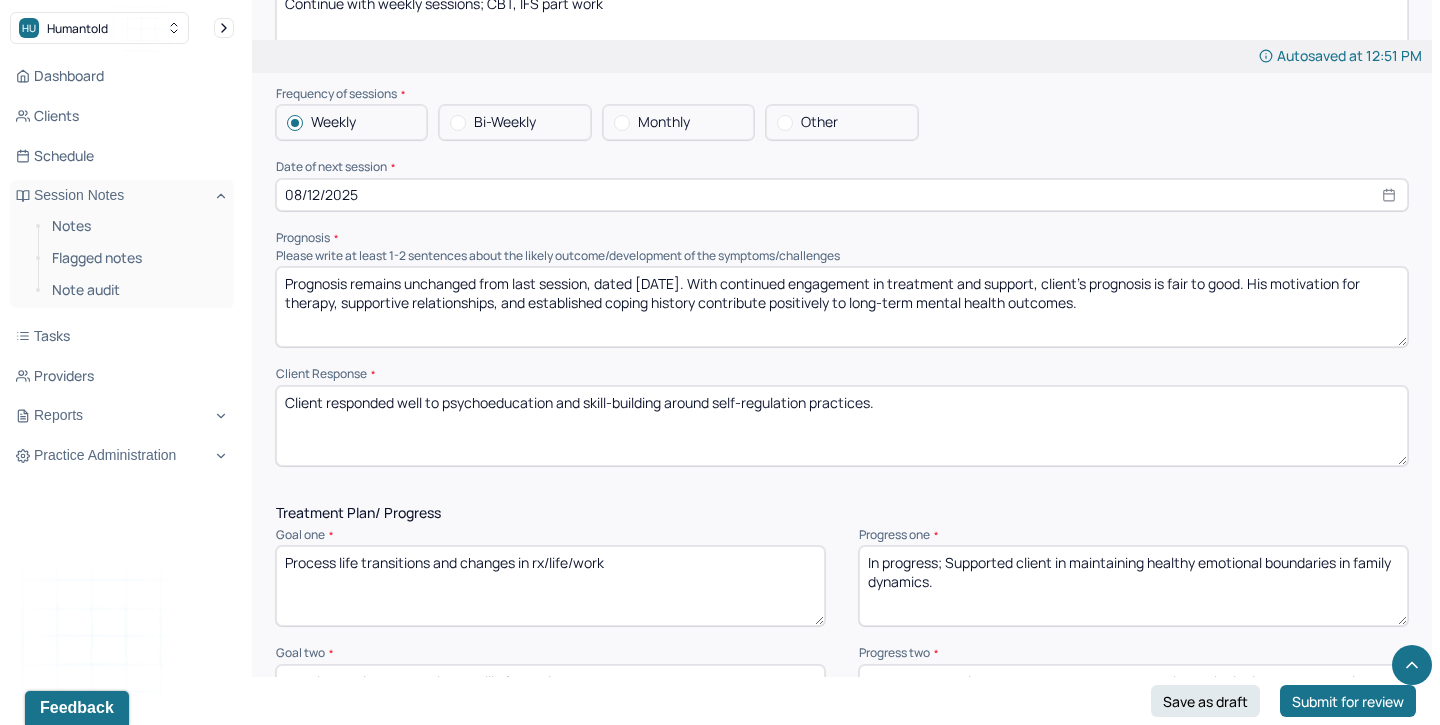 click on "Client responded well to psychoeducation and skill-building around self-regulation practices." at bounding box center [842, 426] 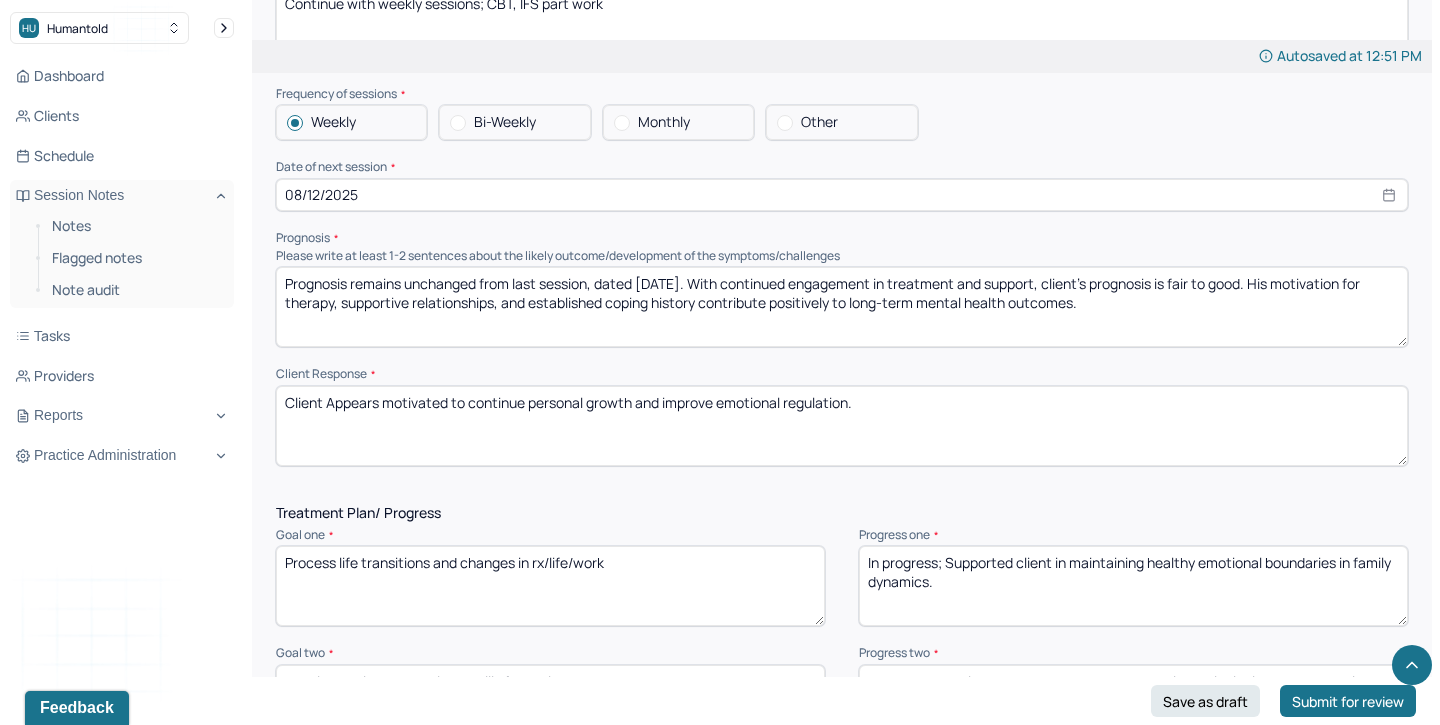click on "Client responded well to psychoeducation and skill-building around self-regulation practices." at bounding box center (842, 426) 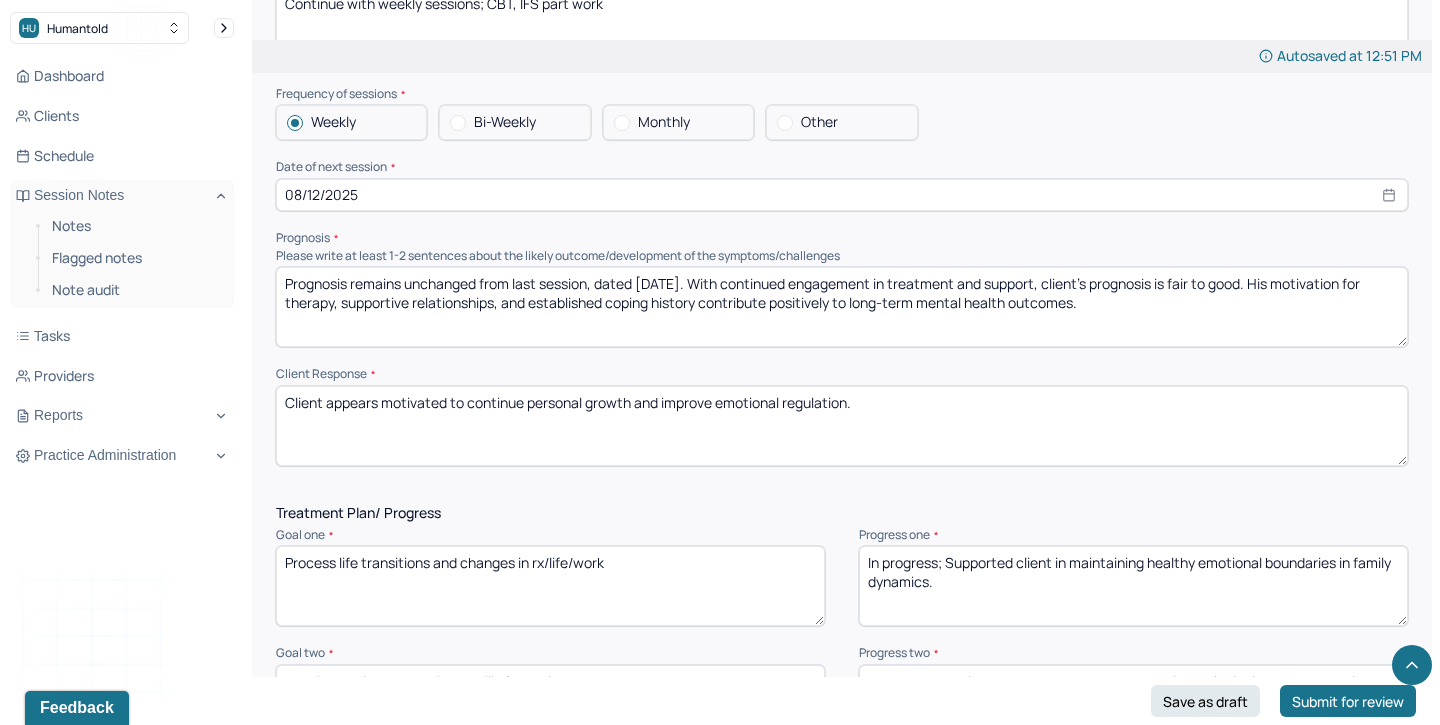 type on "Client appears motivated to continue personal growth and improve emotional regulation." 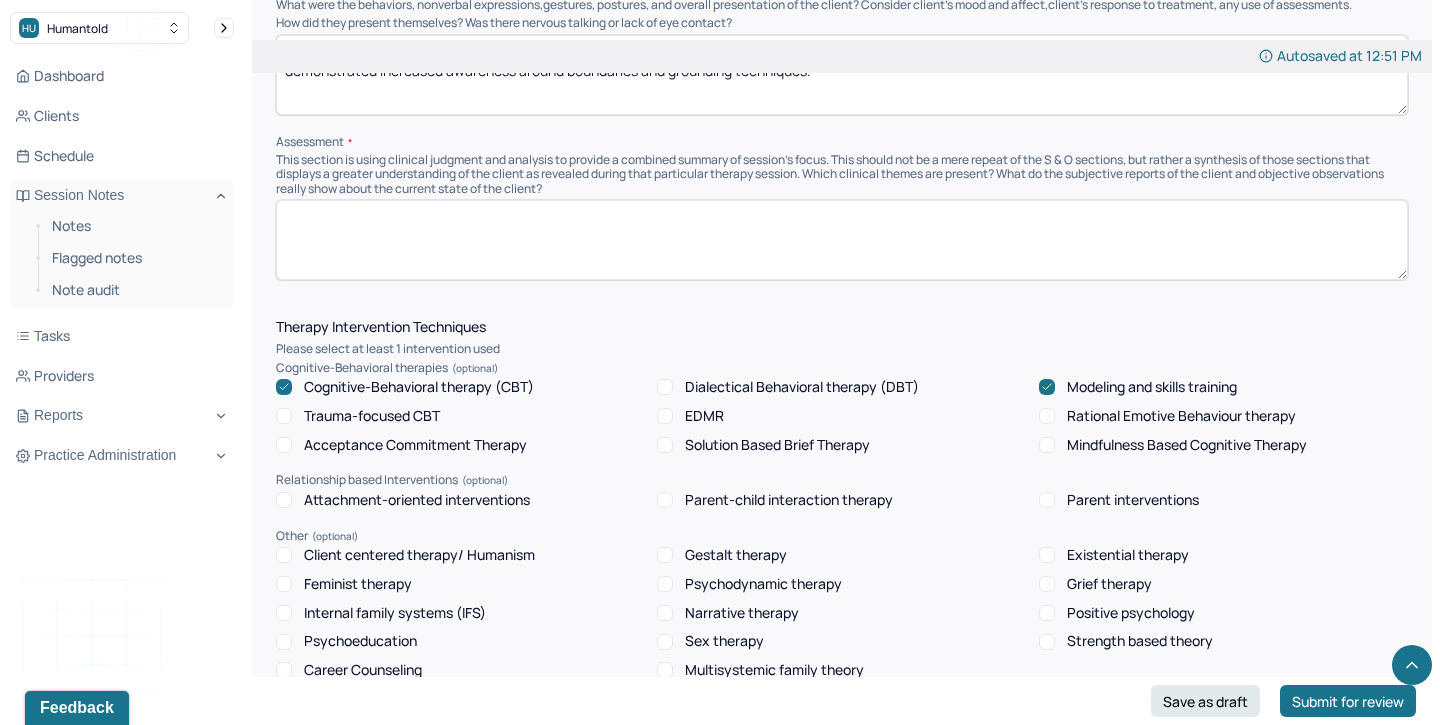 scroll, scrollTop: 1199, scrollLeft: 0, axis: vertical 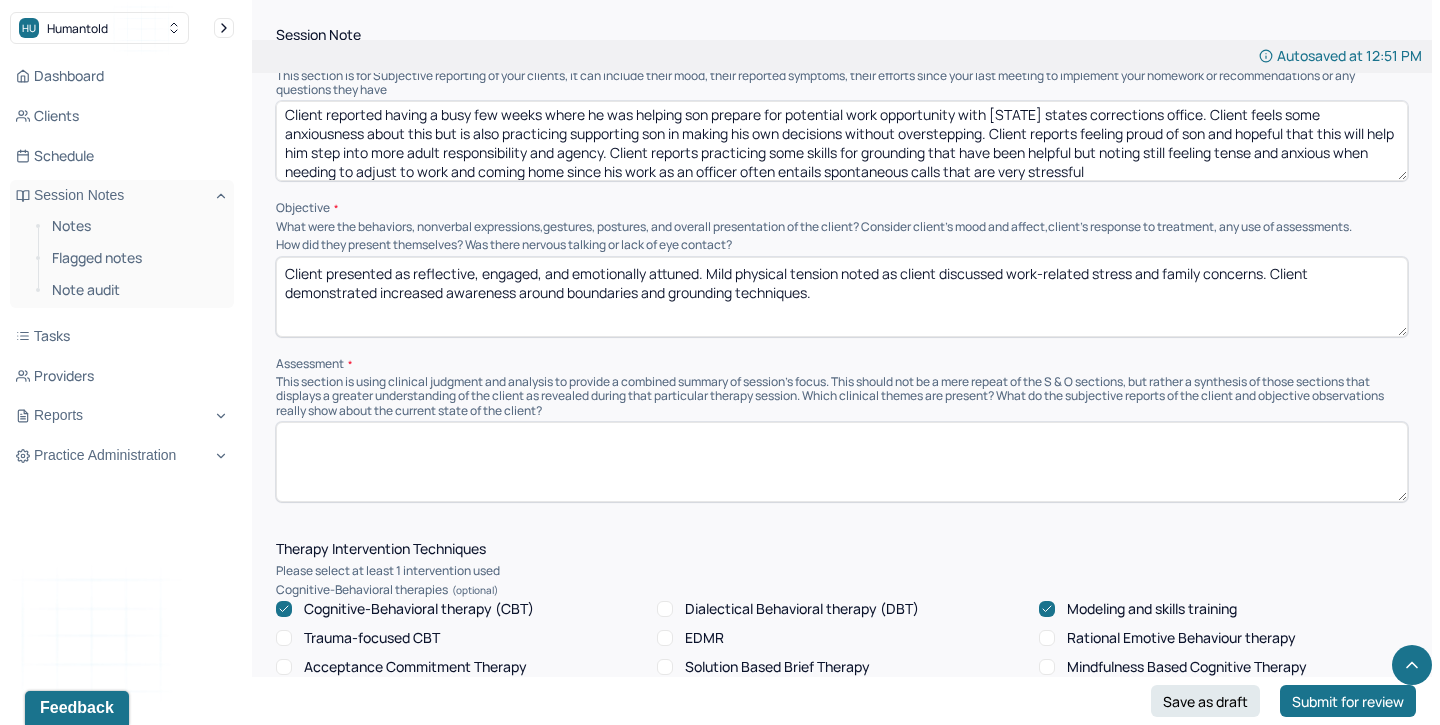 click at bounding box center [842, 462] 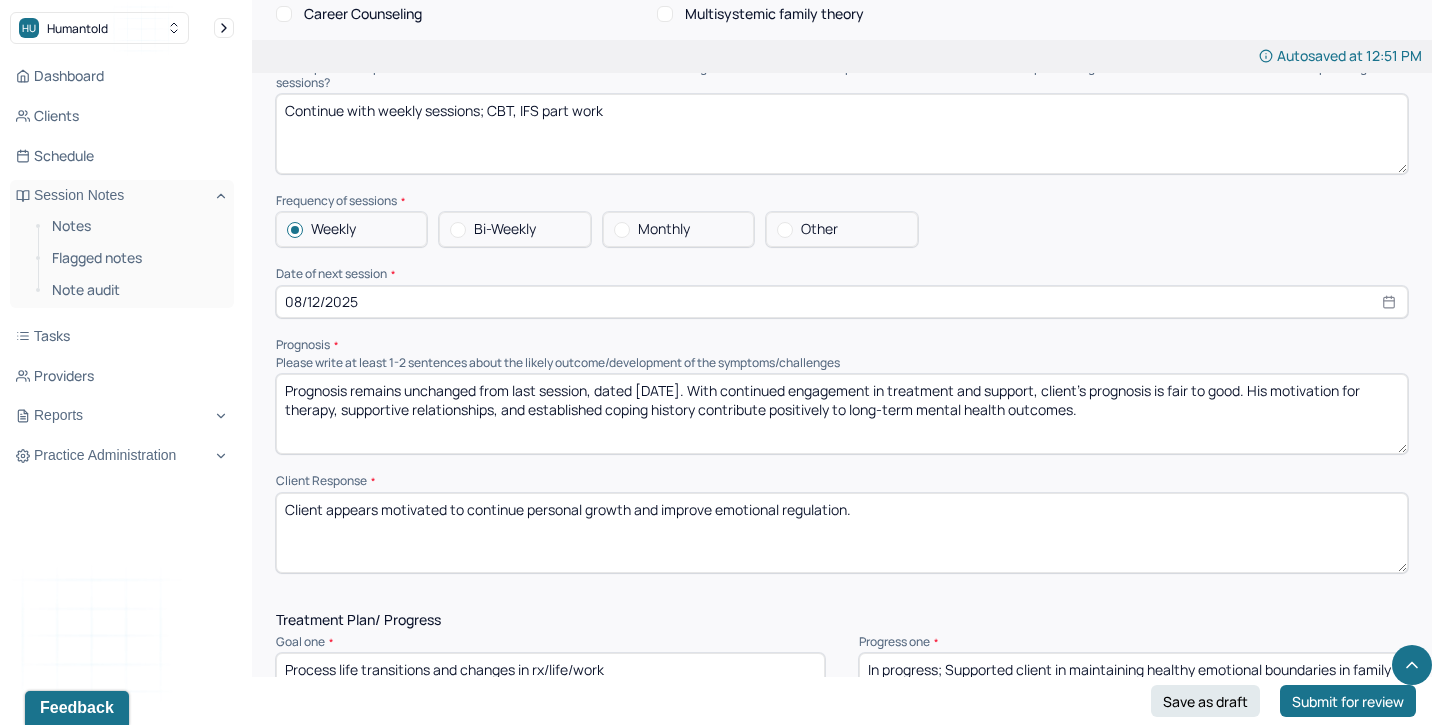 scroll, scrollTop: 2076, scrollLeft: 0, axis: vertical 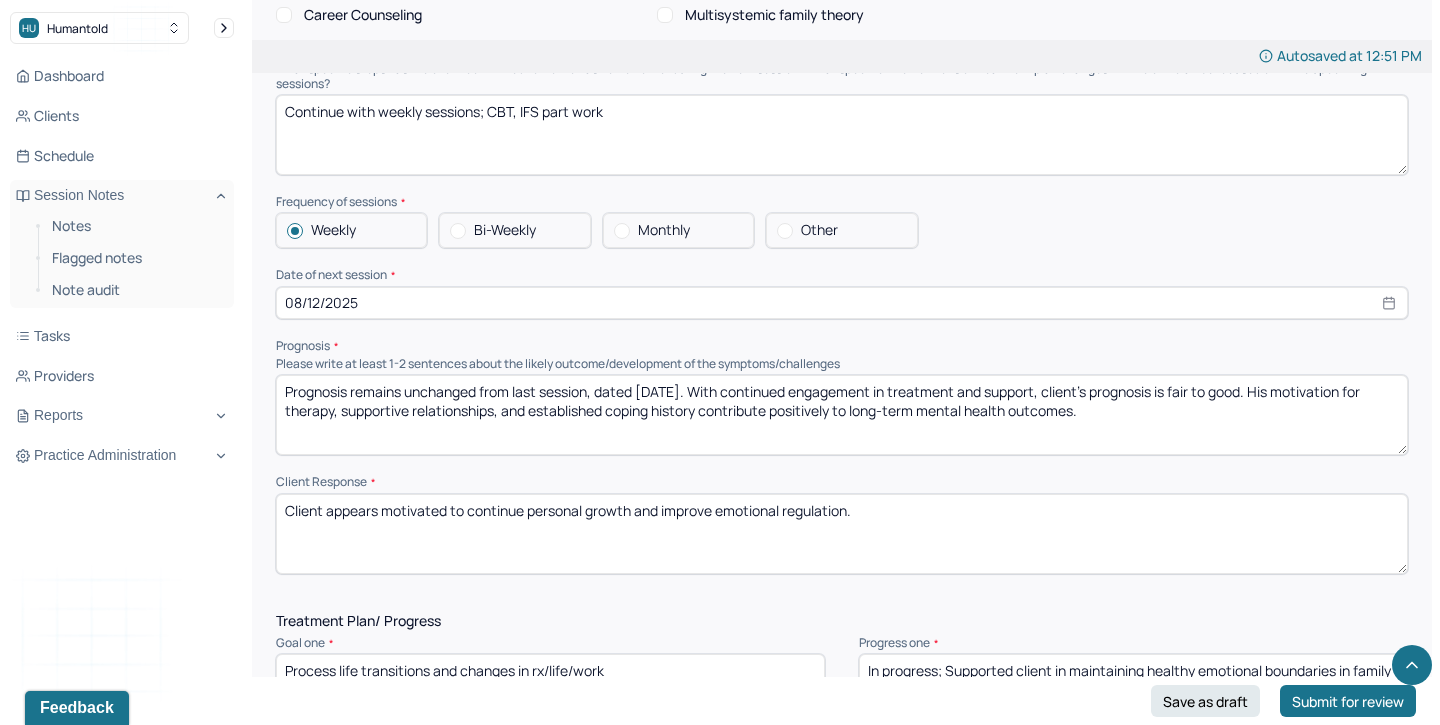 type on "Client is navigating a complex mix of emotions tied to fatherhood, pride, and anxiety, particularly as he supports his son through a major career step while managing his own demanding profession. While he is applying grounding skills, chronic work stress and role transitions continue to impact his overall emotional and physical regulation. Client’s insight into his patterns and efforts to maintain healthy boundaries is a strength that supports his therapeutic progress." 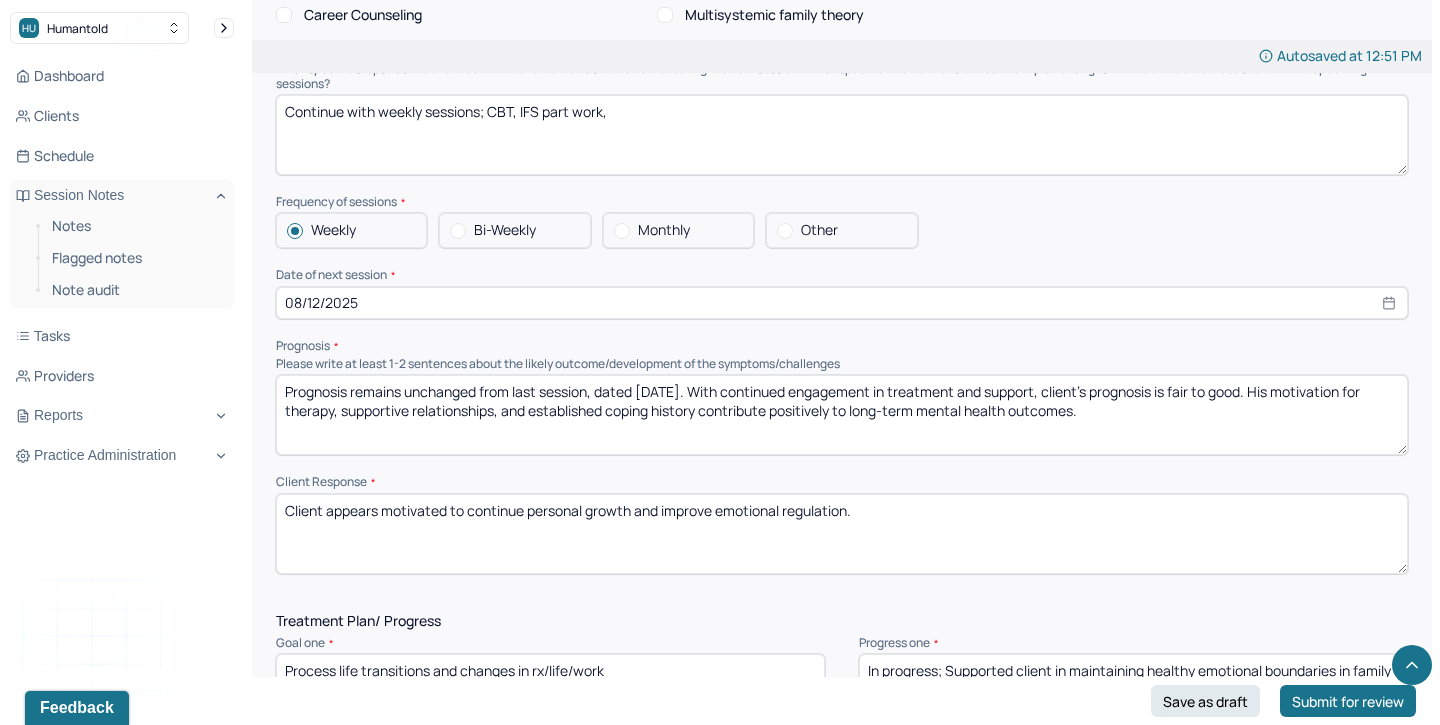 click on "Continue with weekly sessions; CBT, IFS part work," at bounding box center [842, 135] 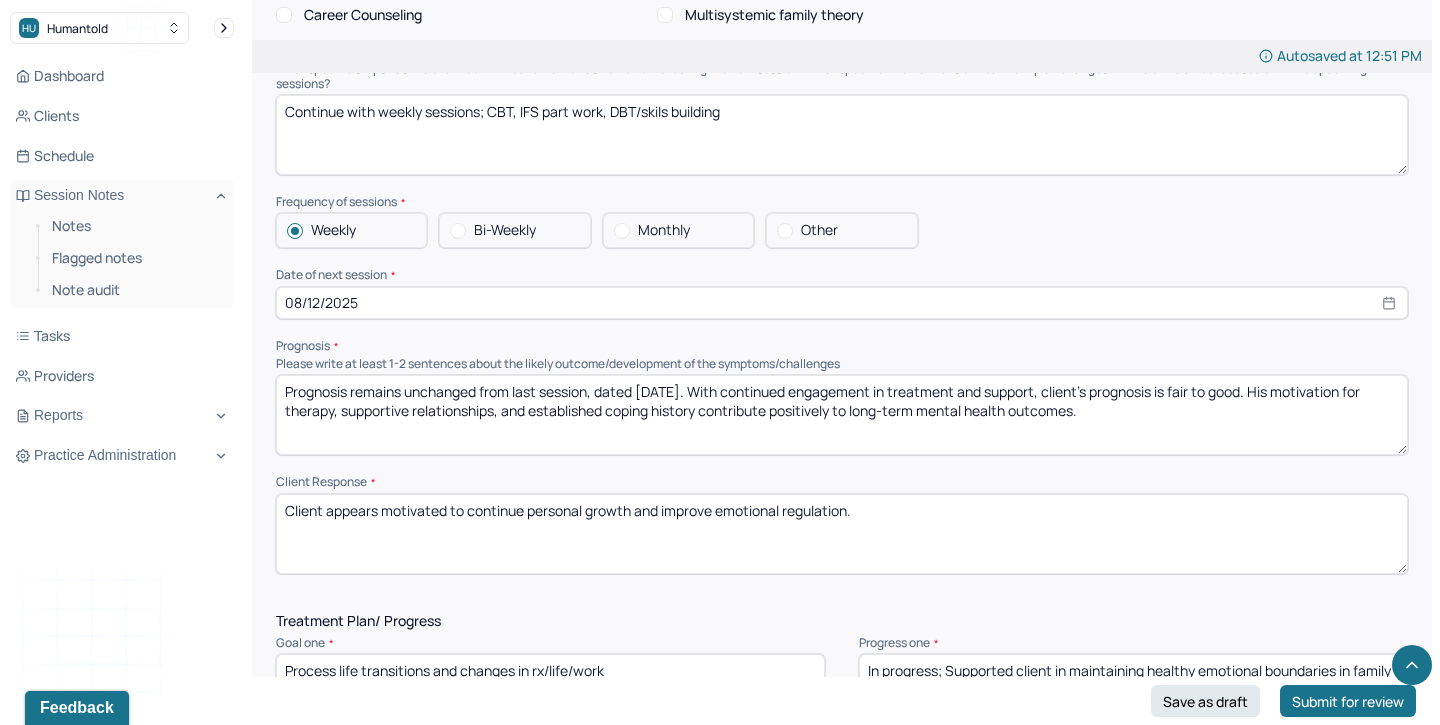 click on "Continue with weekly sessions; CBT, IFS part work, DBT/skils building" at bounding box center [842, 135] 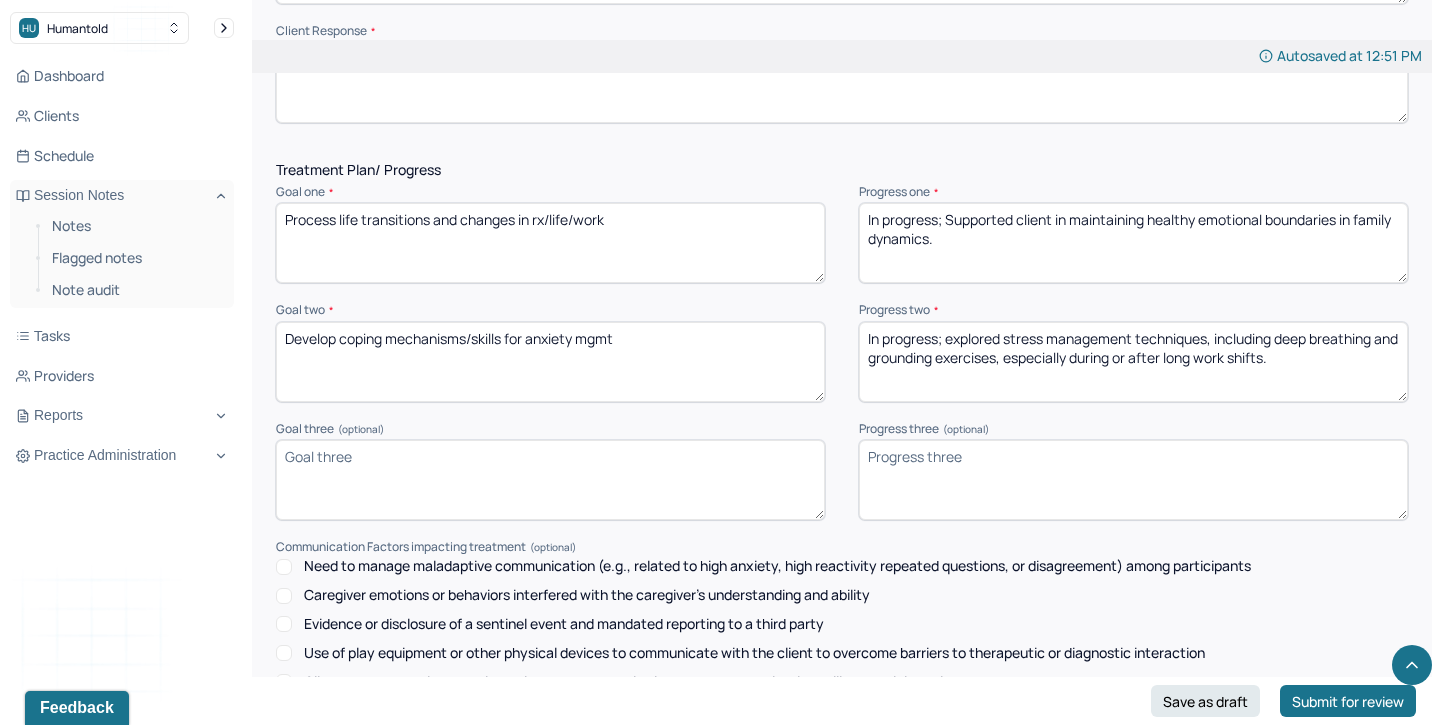 scroll, scrollTop: 2580, scrollLeft: 0, axis: vertical 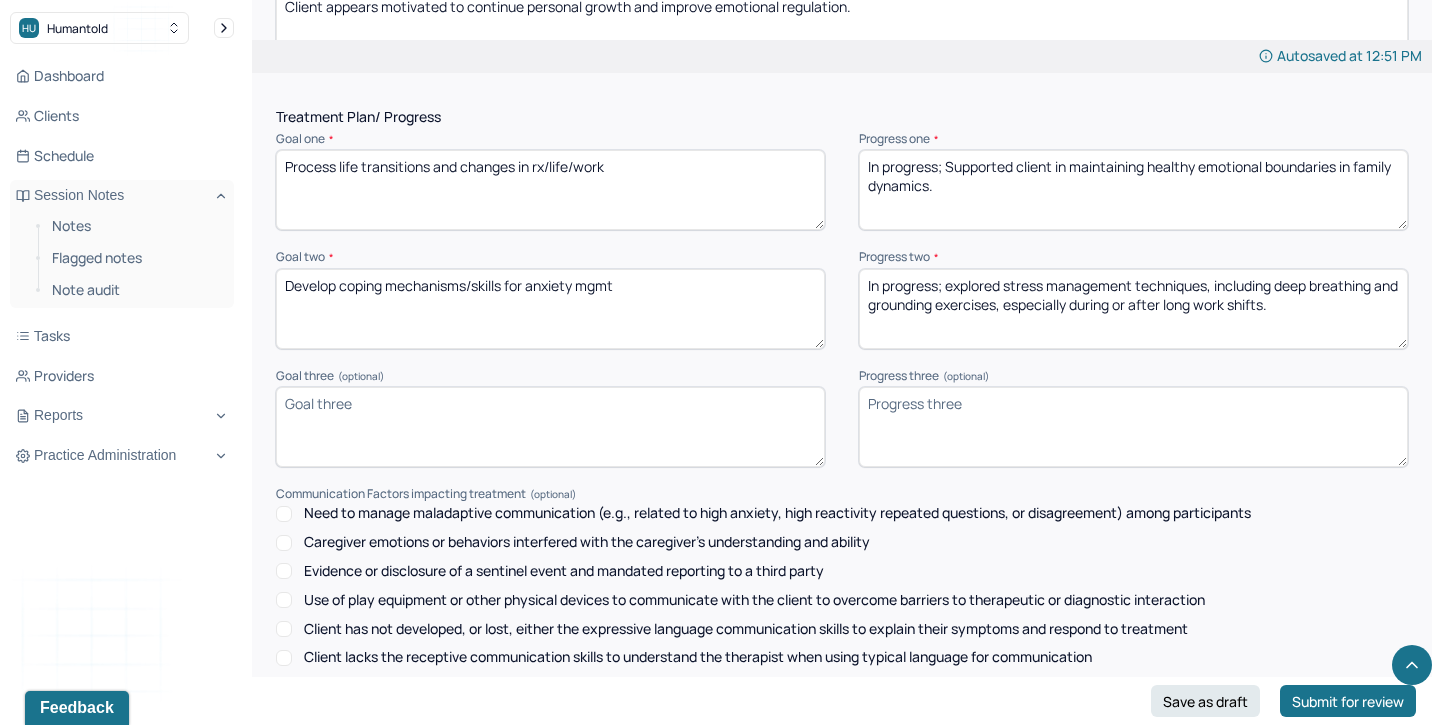 type on "Continue with weekly sessions; CBT, IFS part work, DBT/skills building" 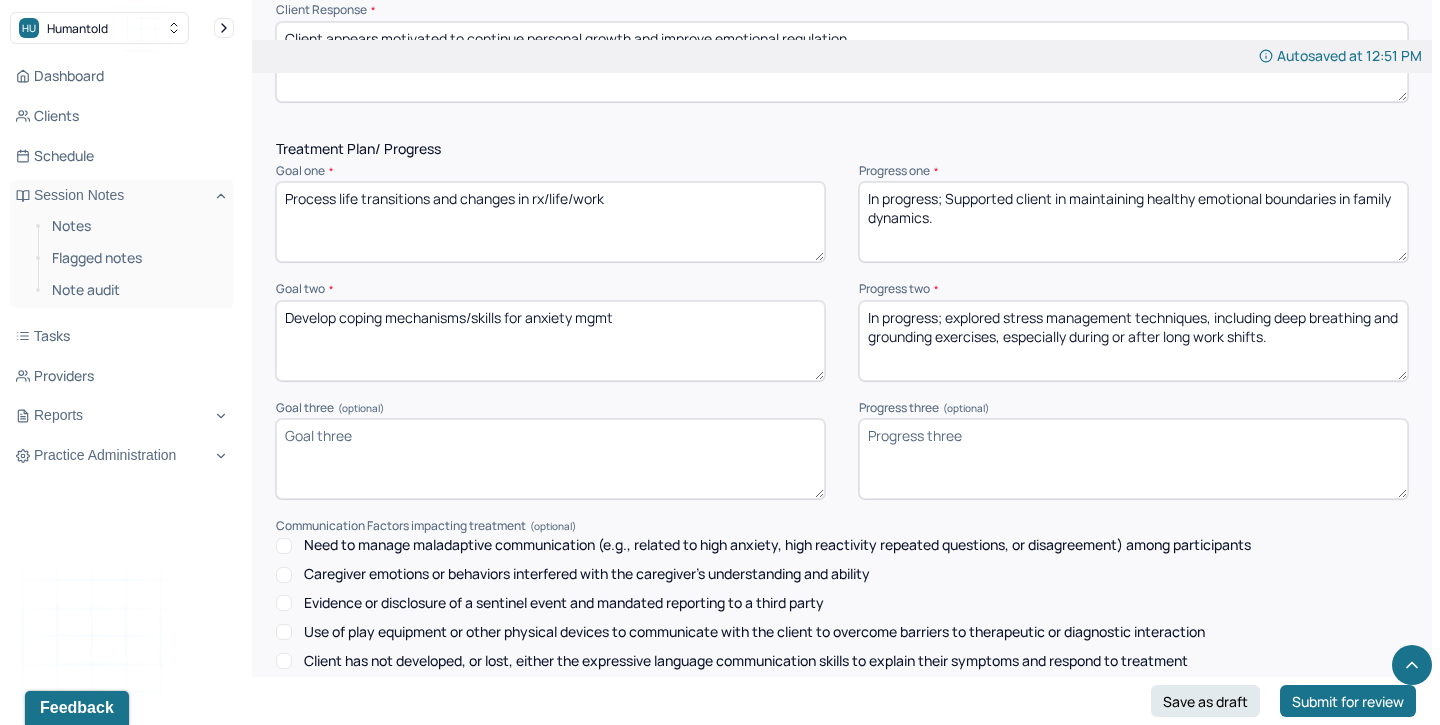 scroll, scrollTop: 2547, scrollLeft: 0, axis: vertical 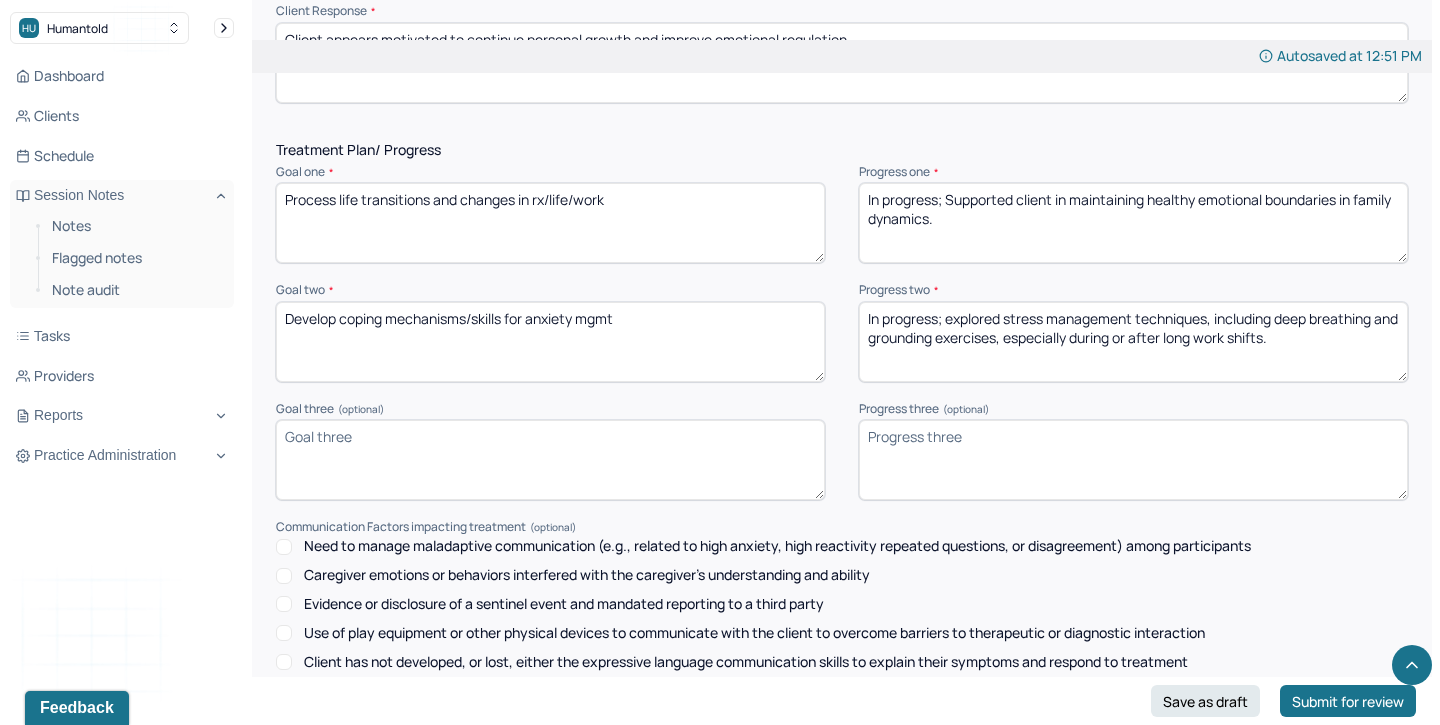 drag, startPoint x: 1300, startPoint y: 328, endPoint x: 950, endPoint y: 313, distance: 350.3213 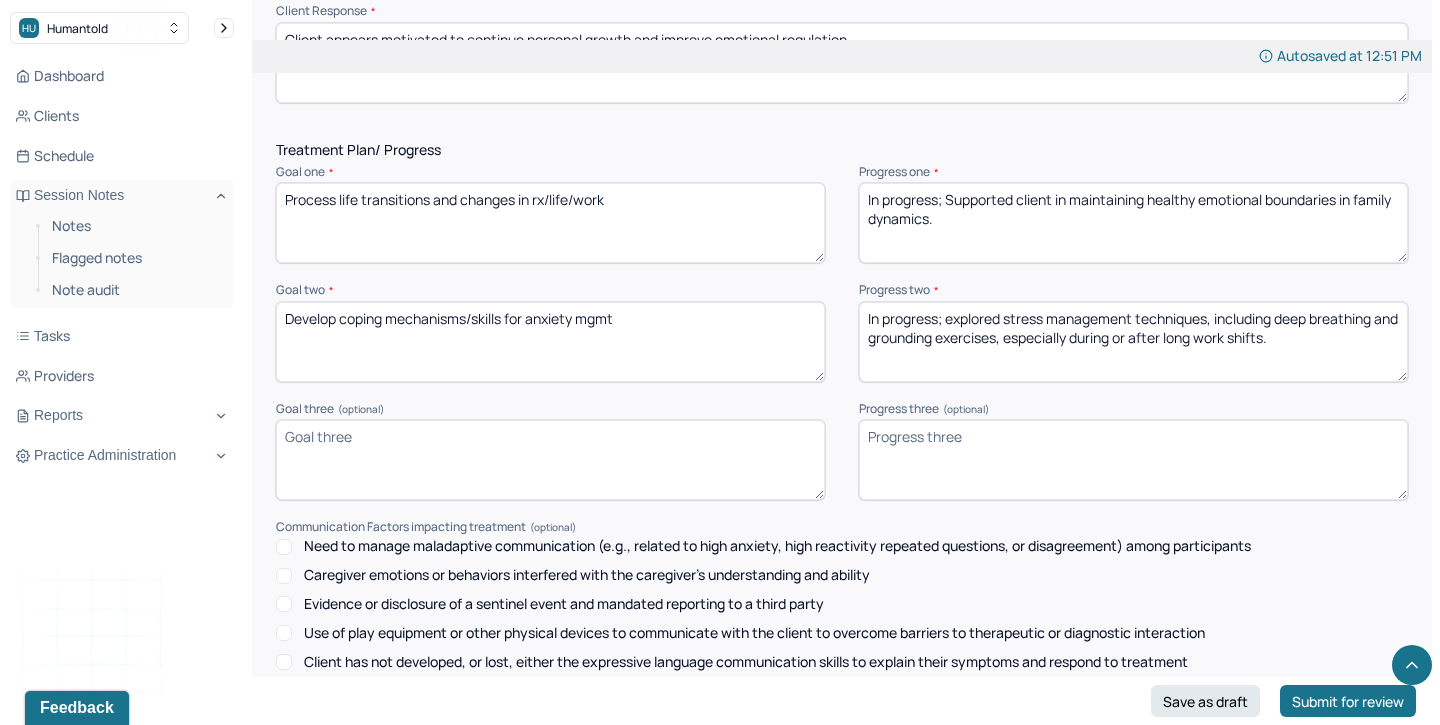 click on "In progress; explored stress management techniques, including deep breathing and grounding exercises, especially during or after long work shifts." at bounding box center [1133, 342] 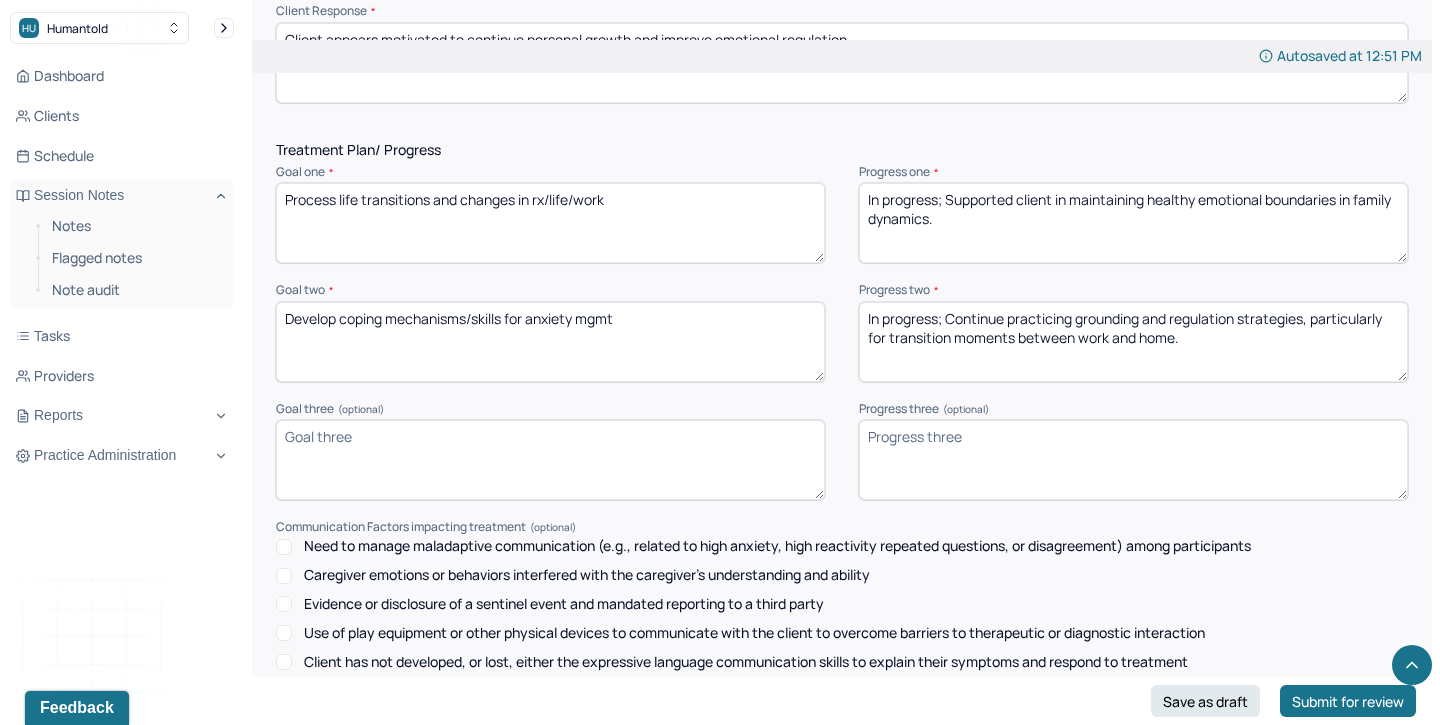 click on "In progress; explored stress management techniques, including deep breathing and grounding exercises, especially during or after long work shifts." at bounding box center [1133, 342] 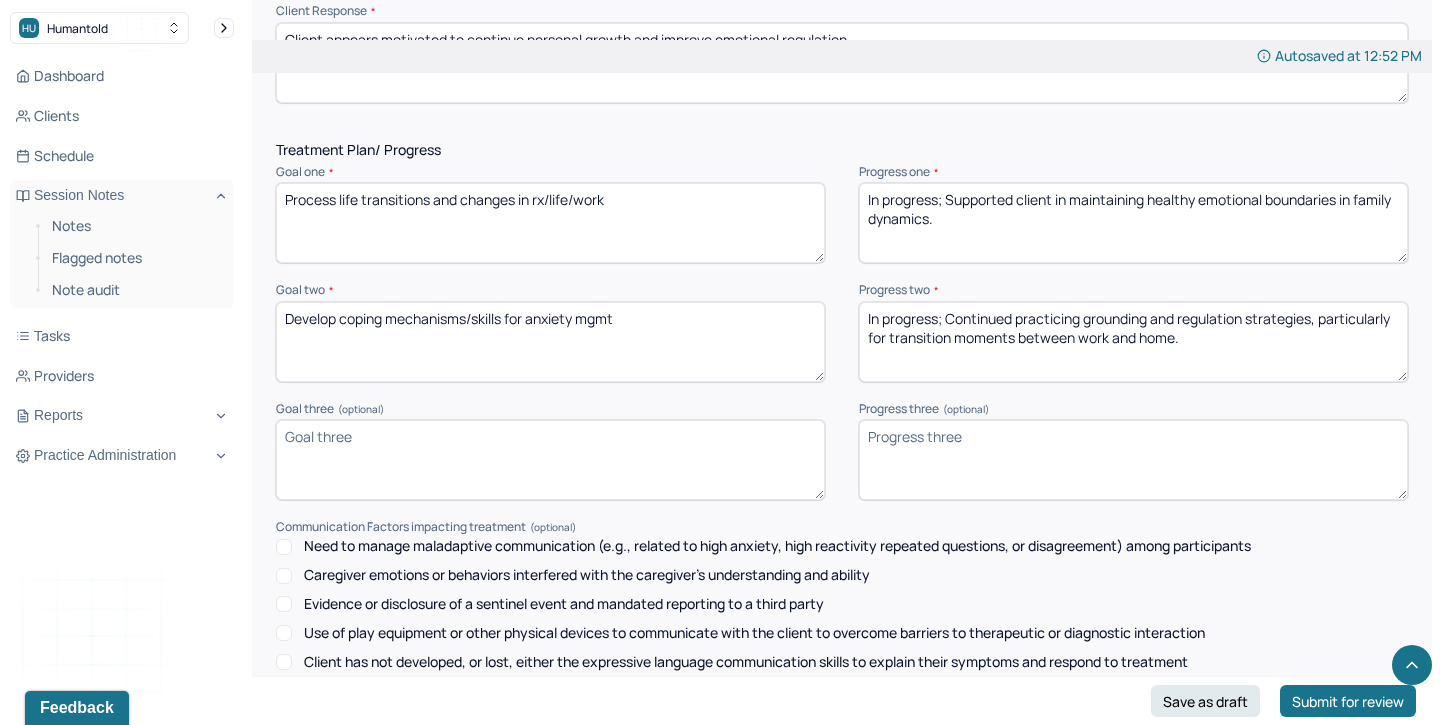type on "In progress; Continued practicing grounding and regulation strategies, particularly for transition moments between work and home." 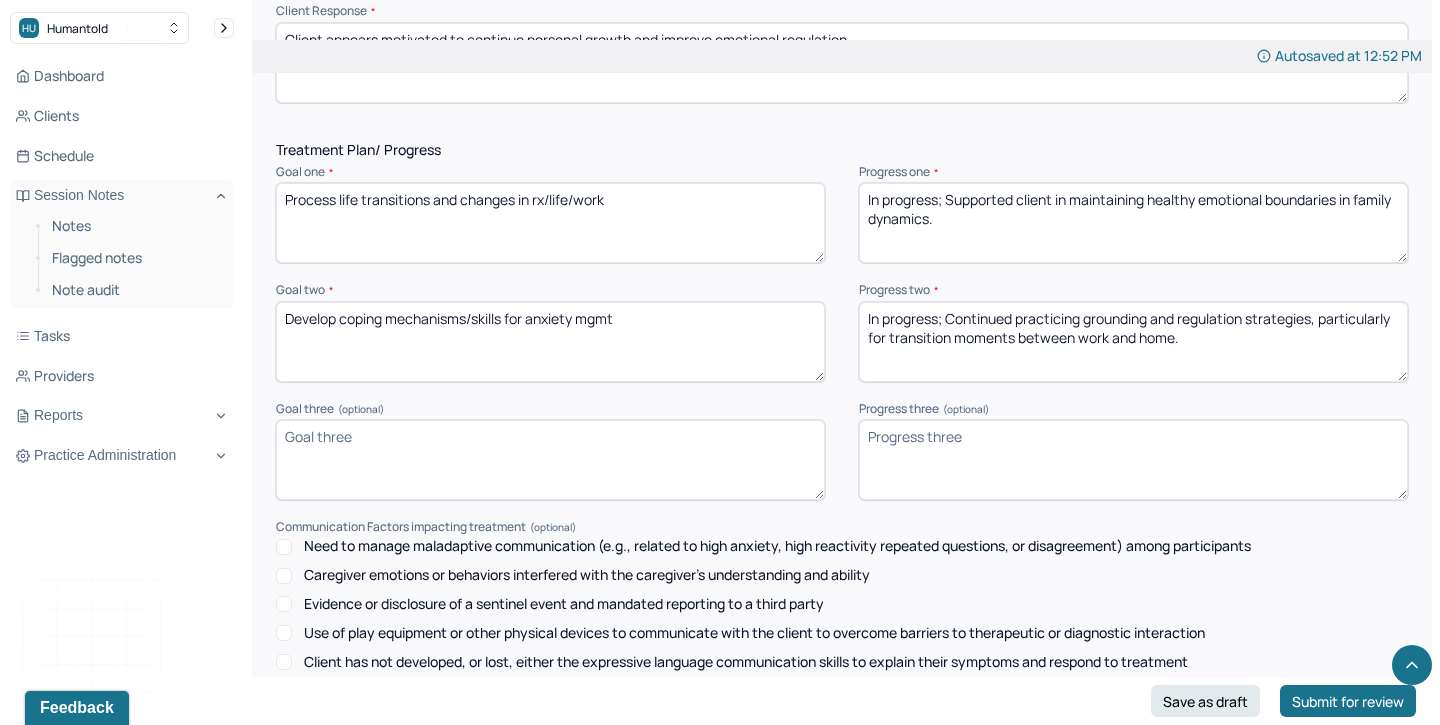 drag, startPoint x: 947, startPoint y: 223, endPoint x: 948, endPoint y: 197, distance: 26.019224 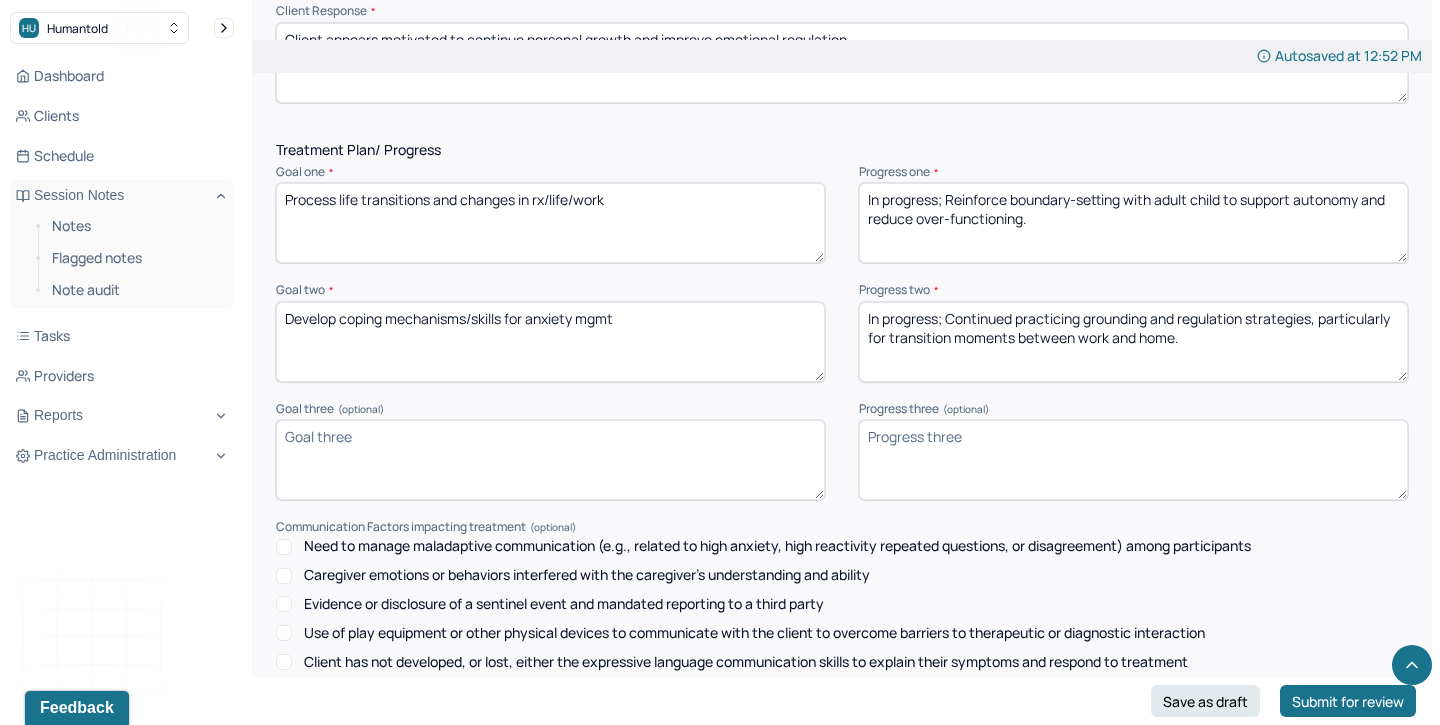 scroll, scrollTop: 3, scrollLeft: 0, axis: vertical 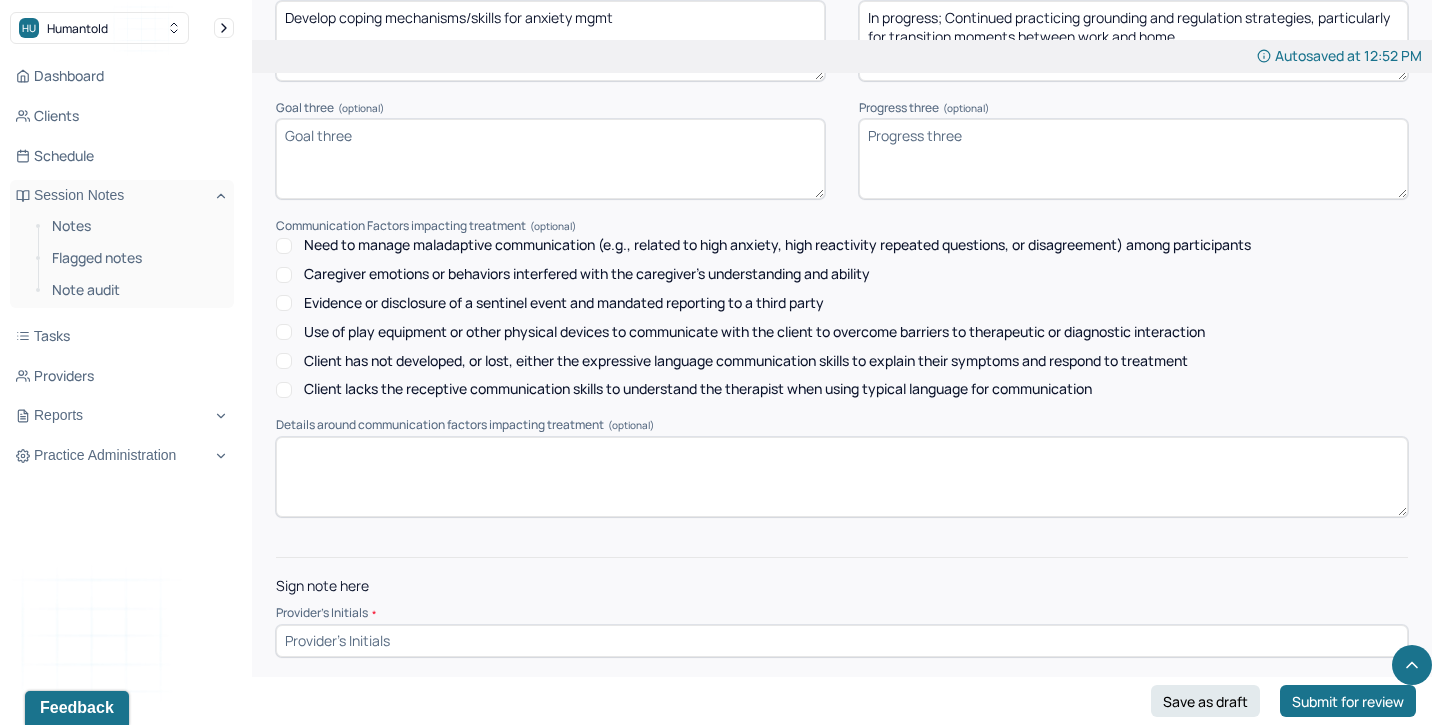 type on "In progress; Reinforced boundary-setting with adult child to support autonomy and reduce over-functioning." 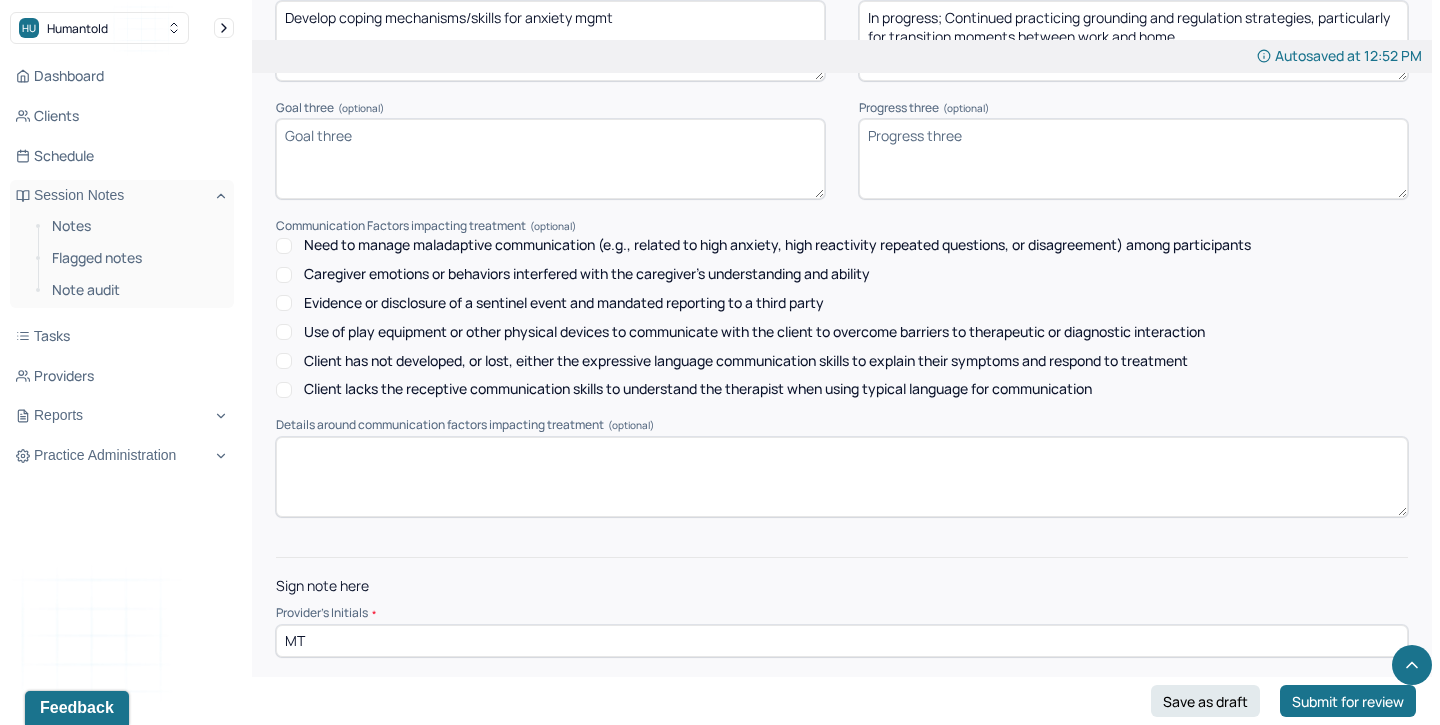 type on "MT" 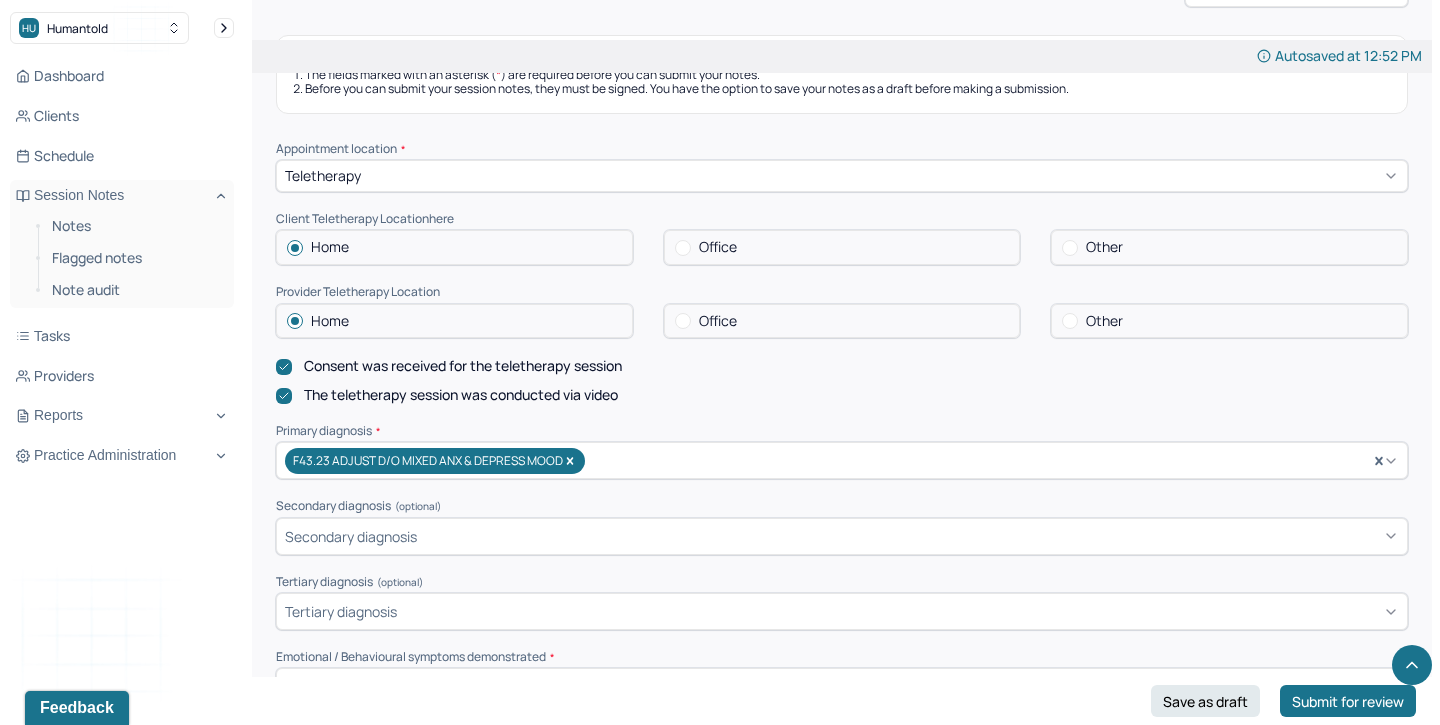 scroll, scrollTop: 0, scrollLeft: 0, axis: both 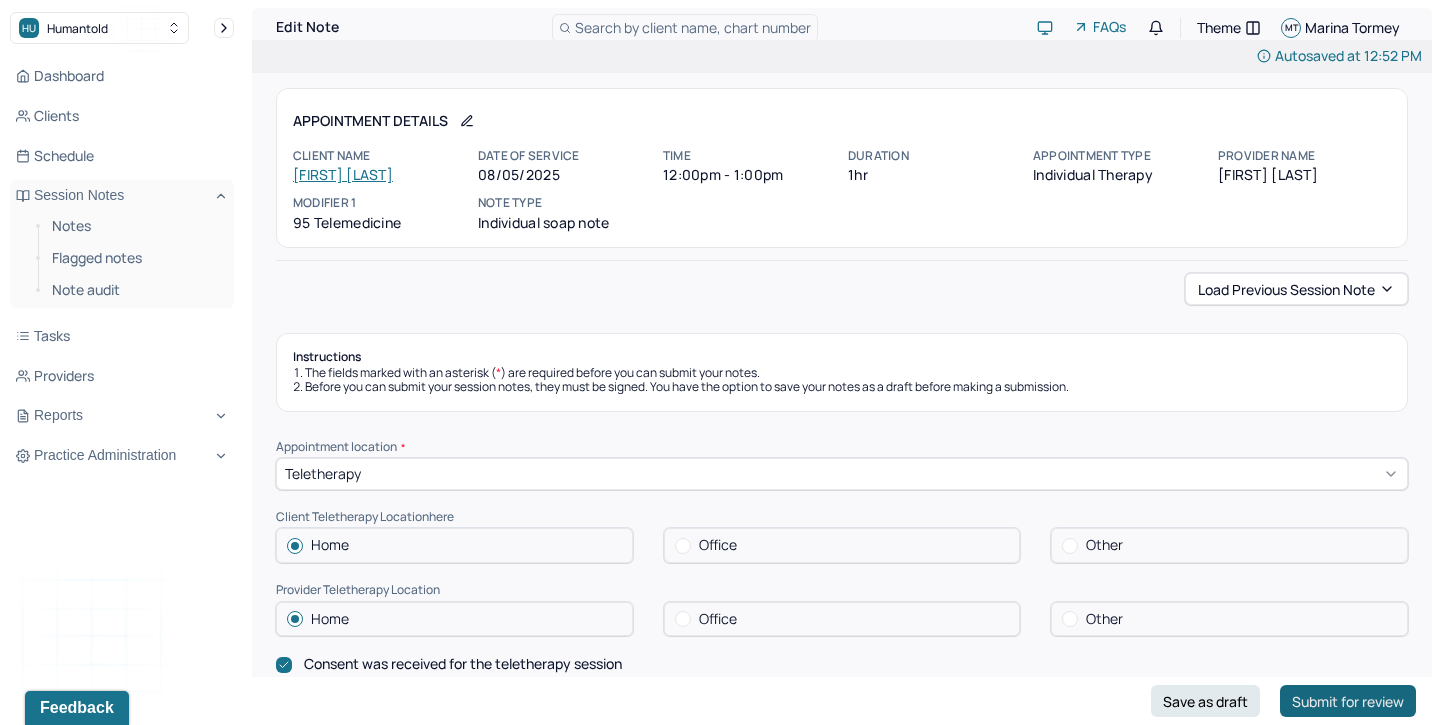click on "Submit for review" at bounding box center [1348, 701] 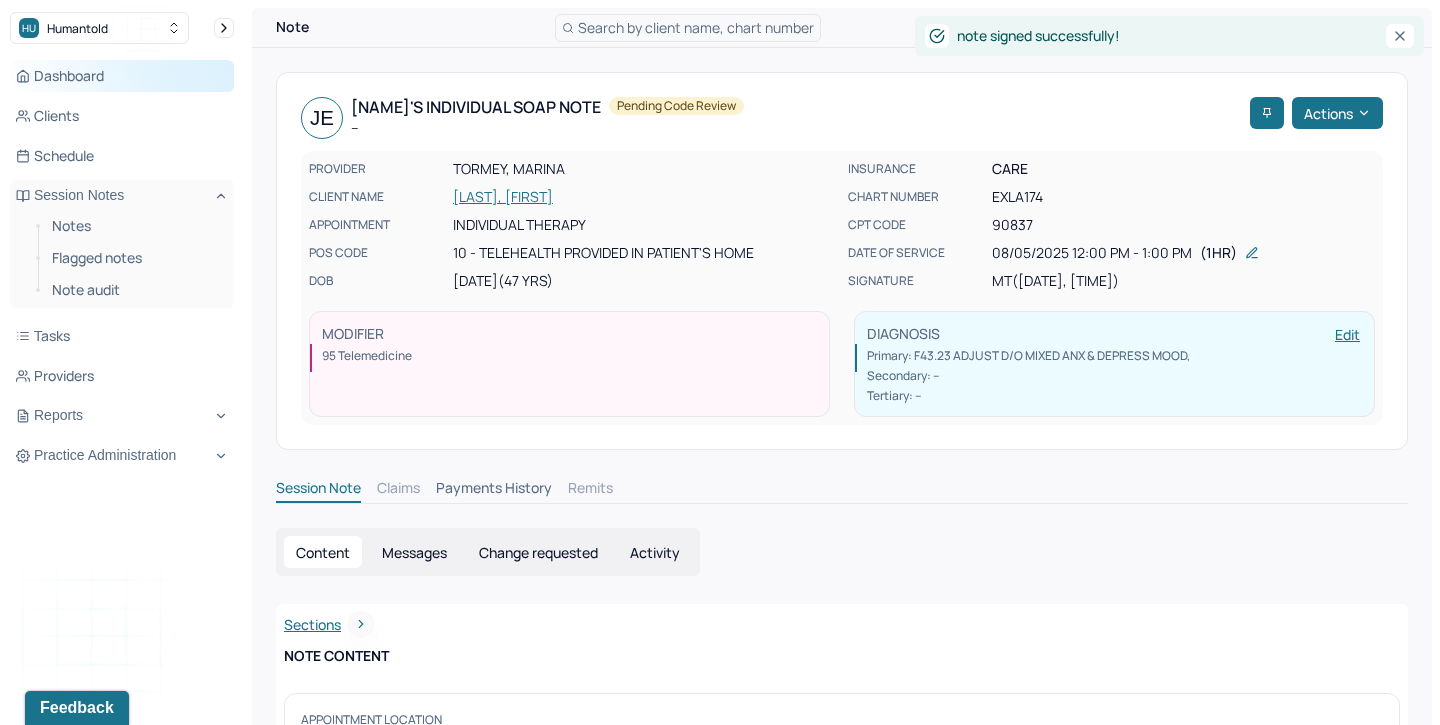 click on "Dashboard" at bounding box center [122, 76] 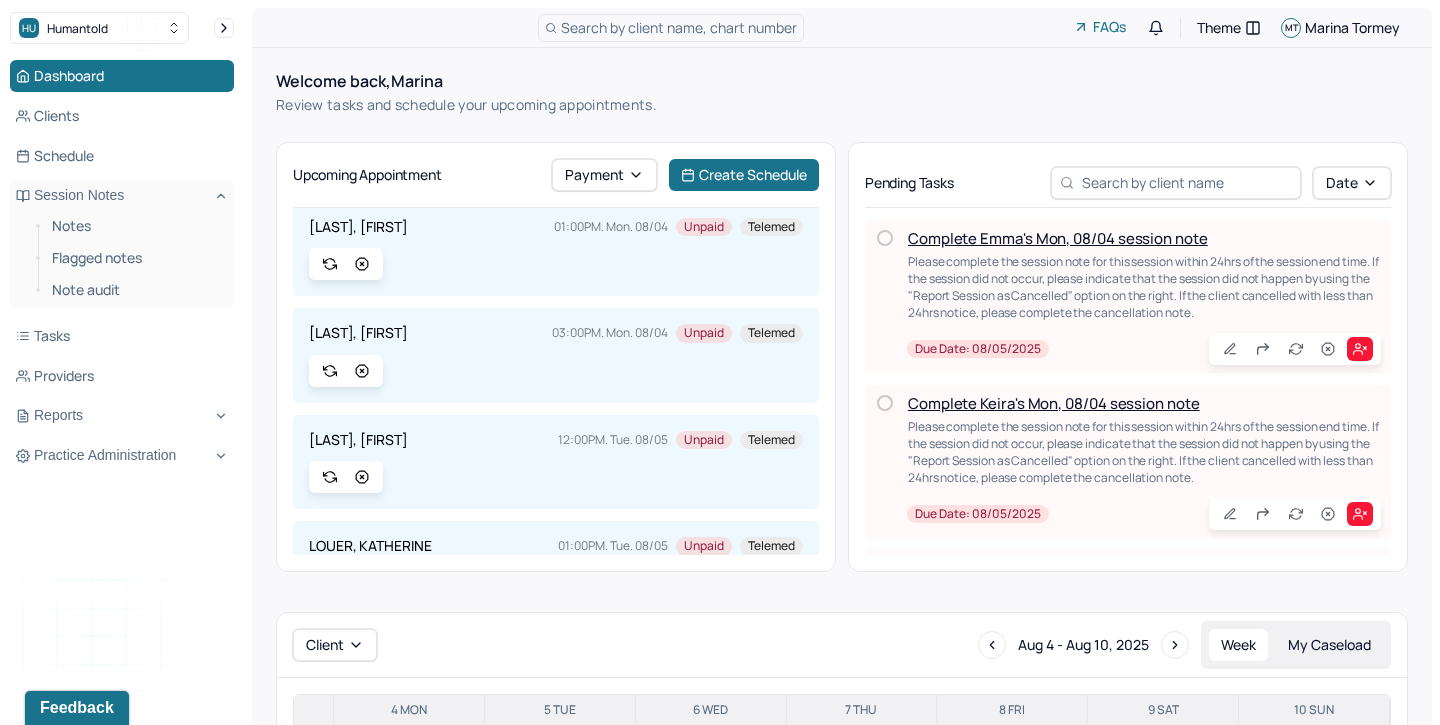 scroll, scrollTop: 0, scrollLeft: 0, axis: both 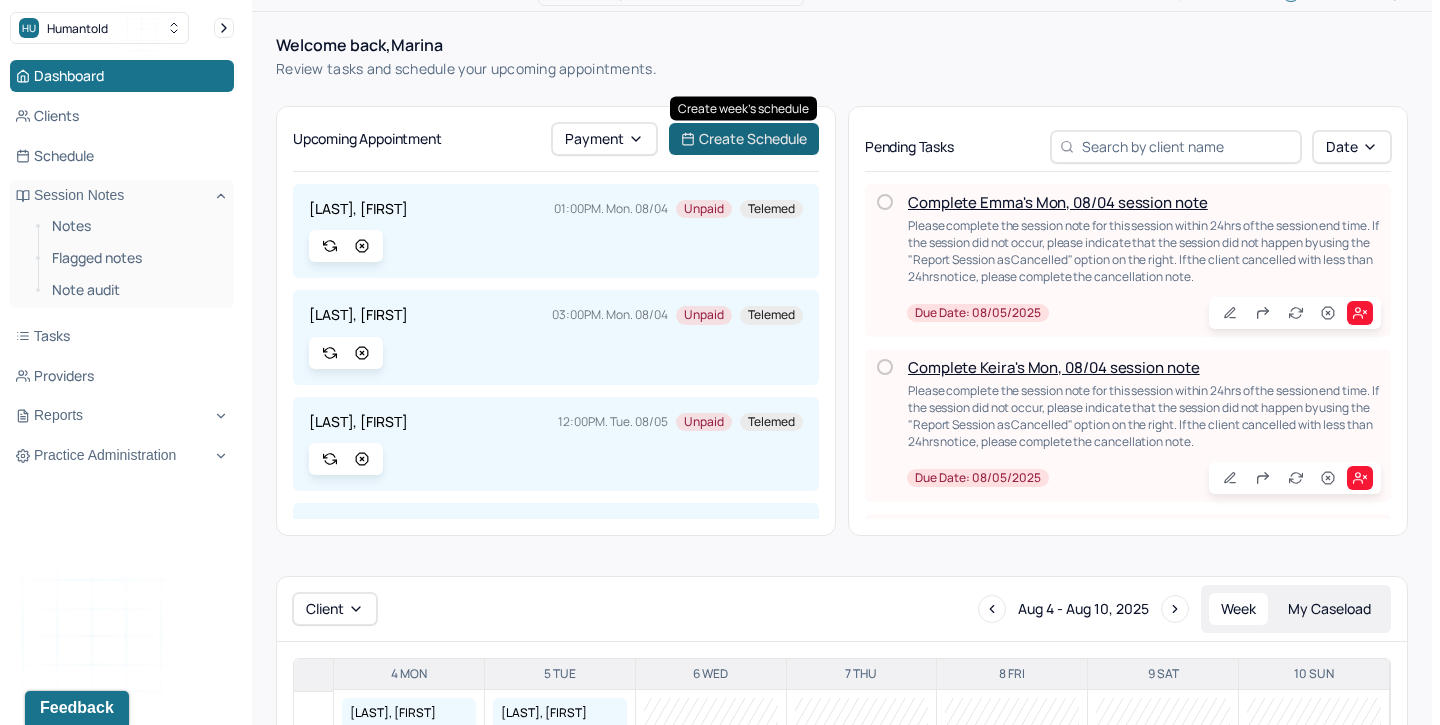 click on "Create Schedule" at bounding box center [744, 139] 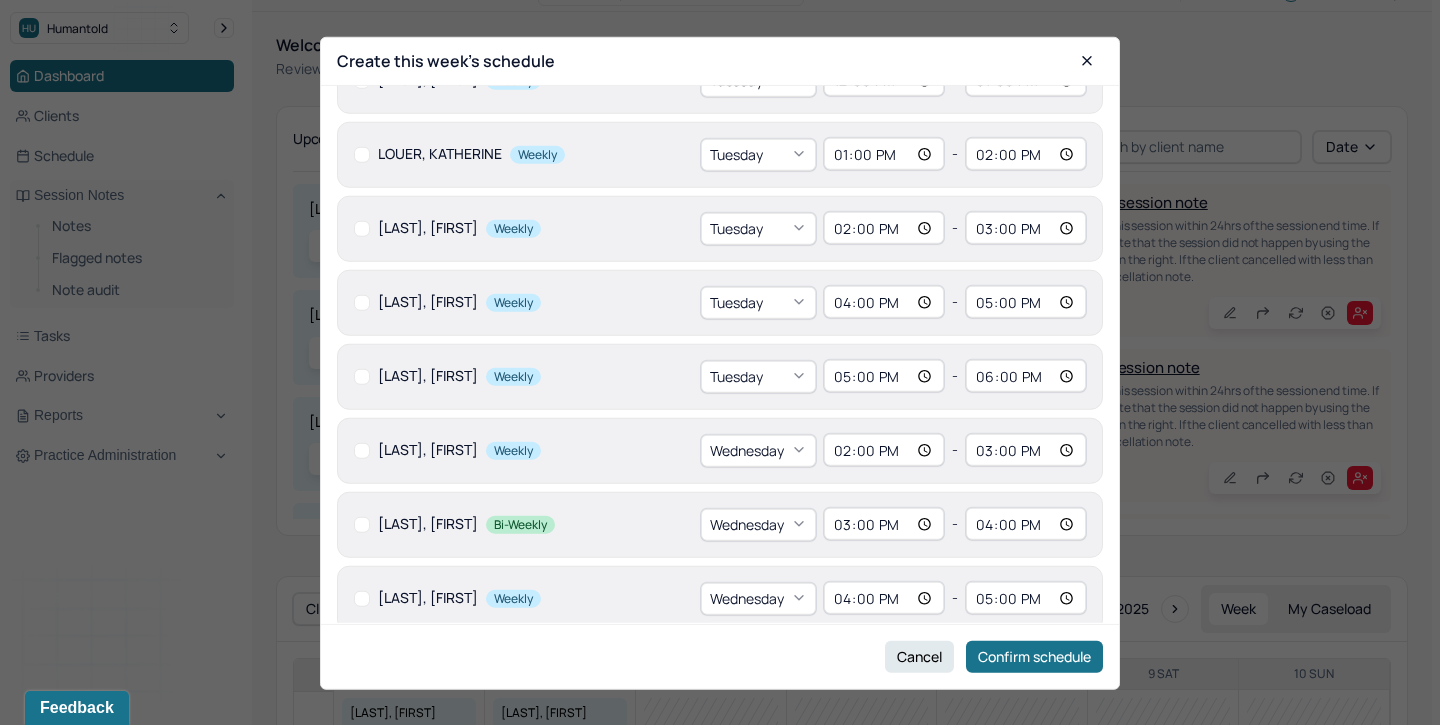 scroll, scrollTop: 0, scrollLeft: 0, axis: both 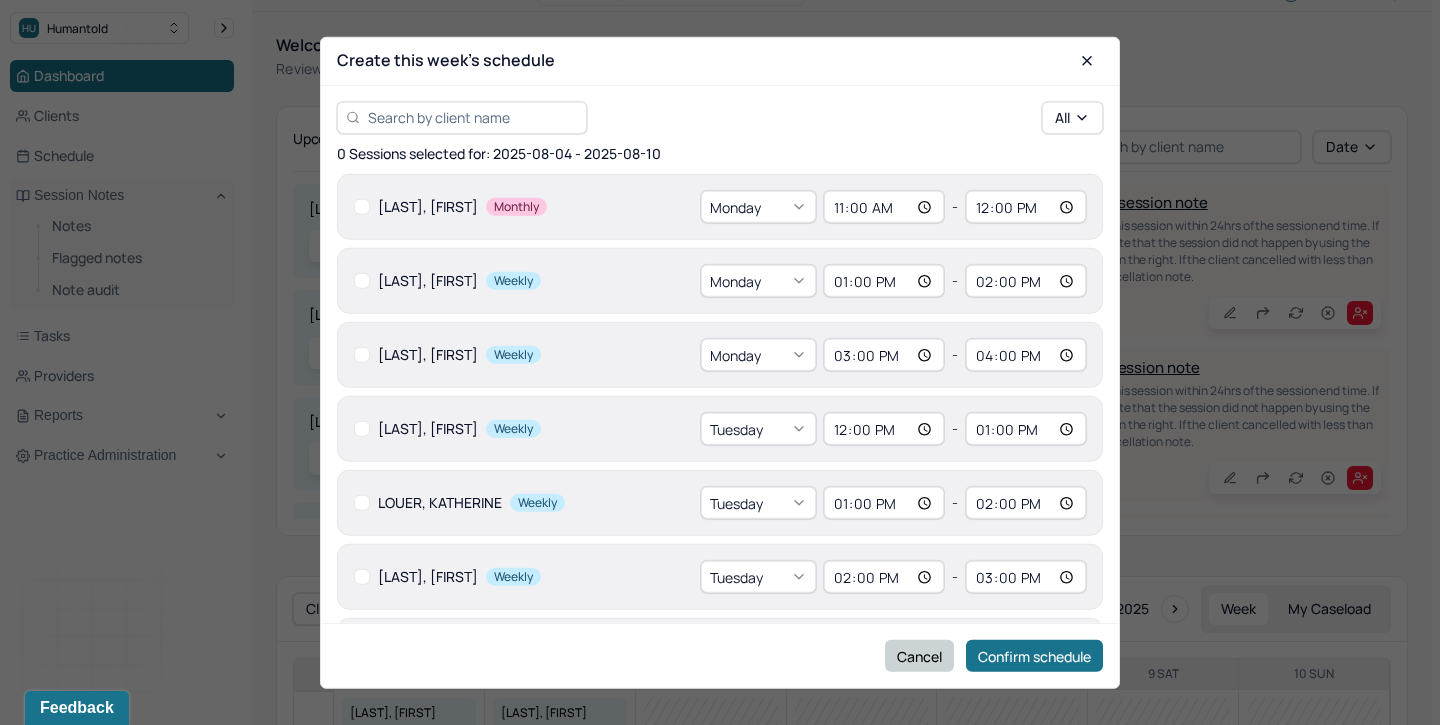 click on "Cancel" at bounding box center [919, 656] 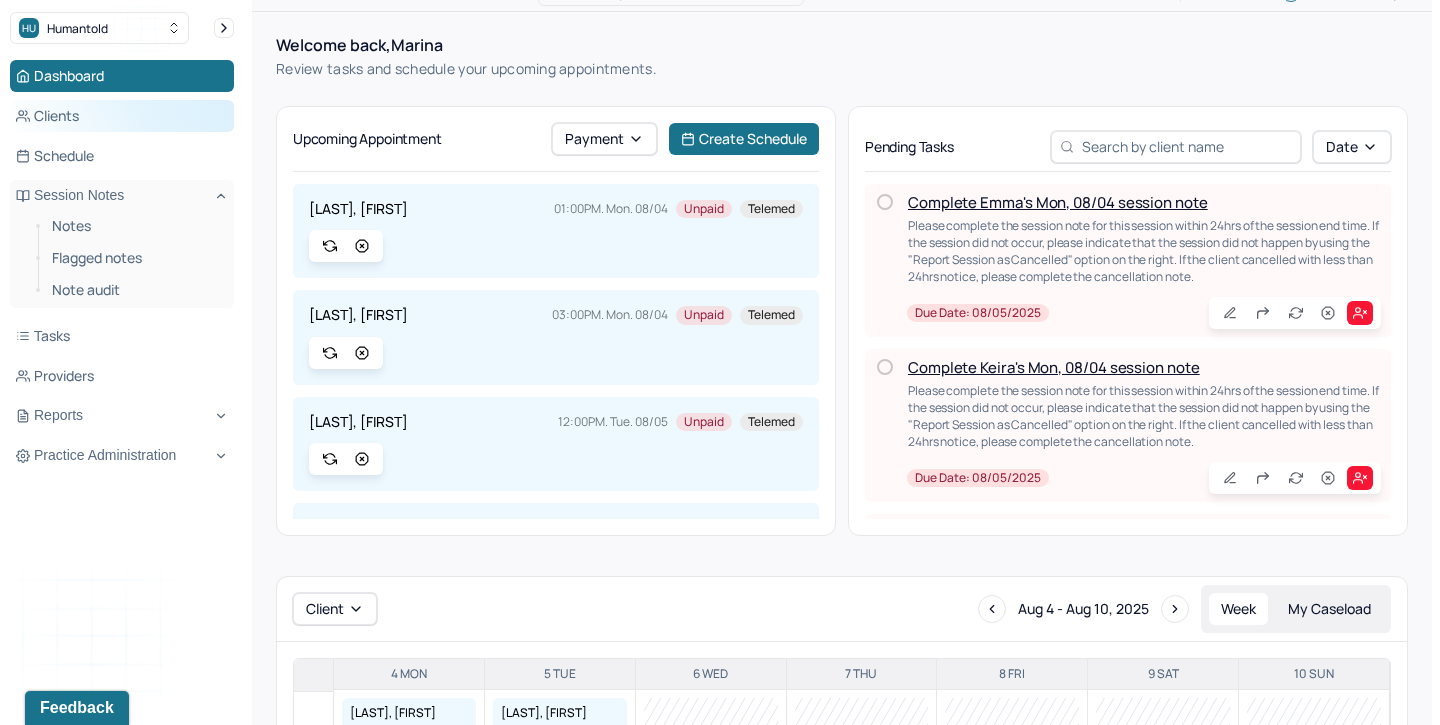 click on "Clients" at bounding box center (122, 116) 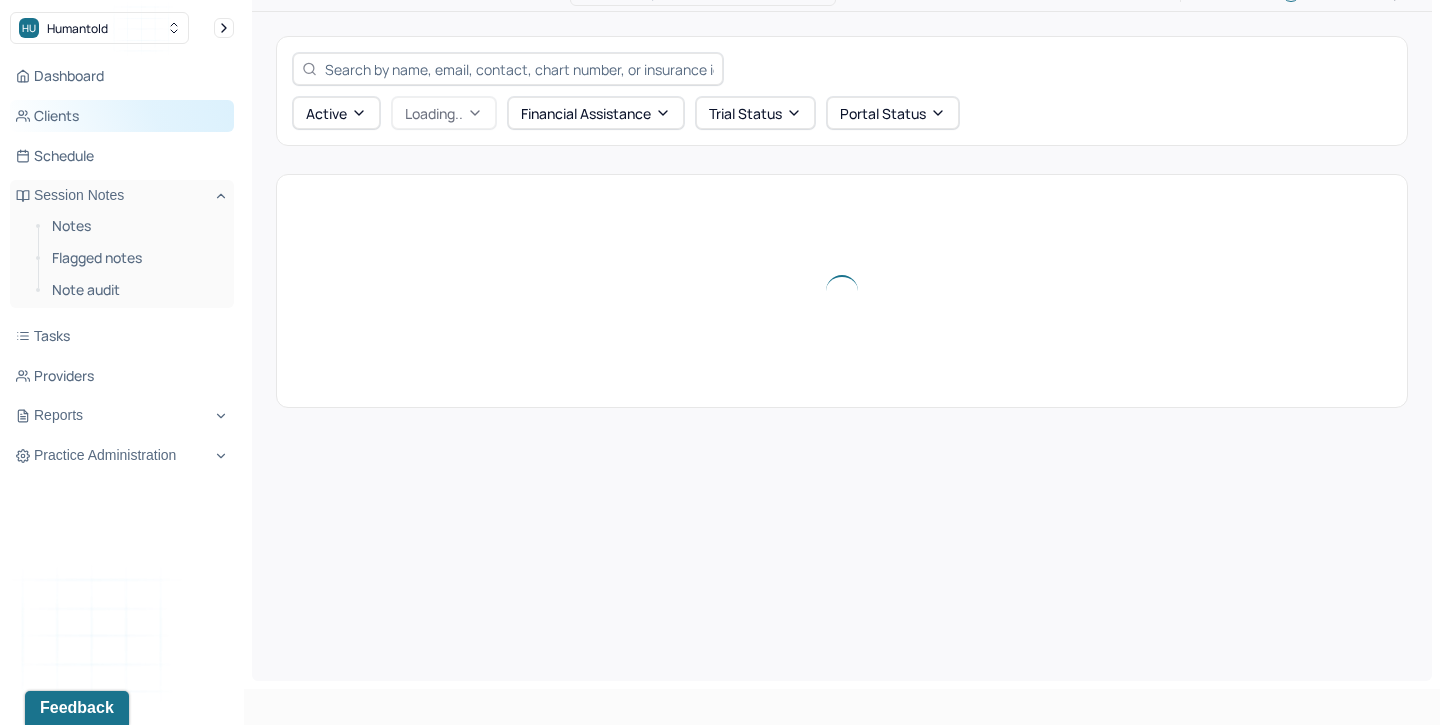 scroll, scrollTop: 0, scrollLeft: 0, axis: both 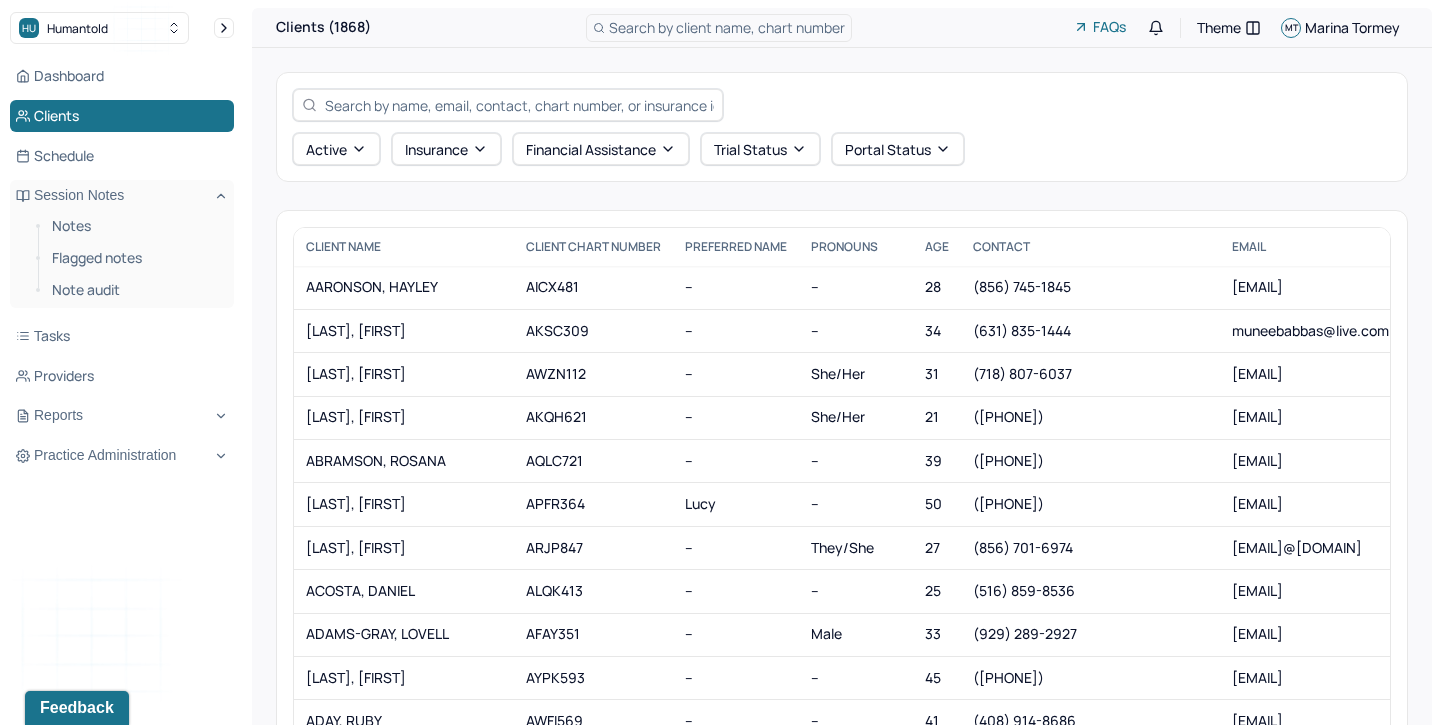 click at bounding box center [519, 105] 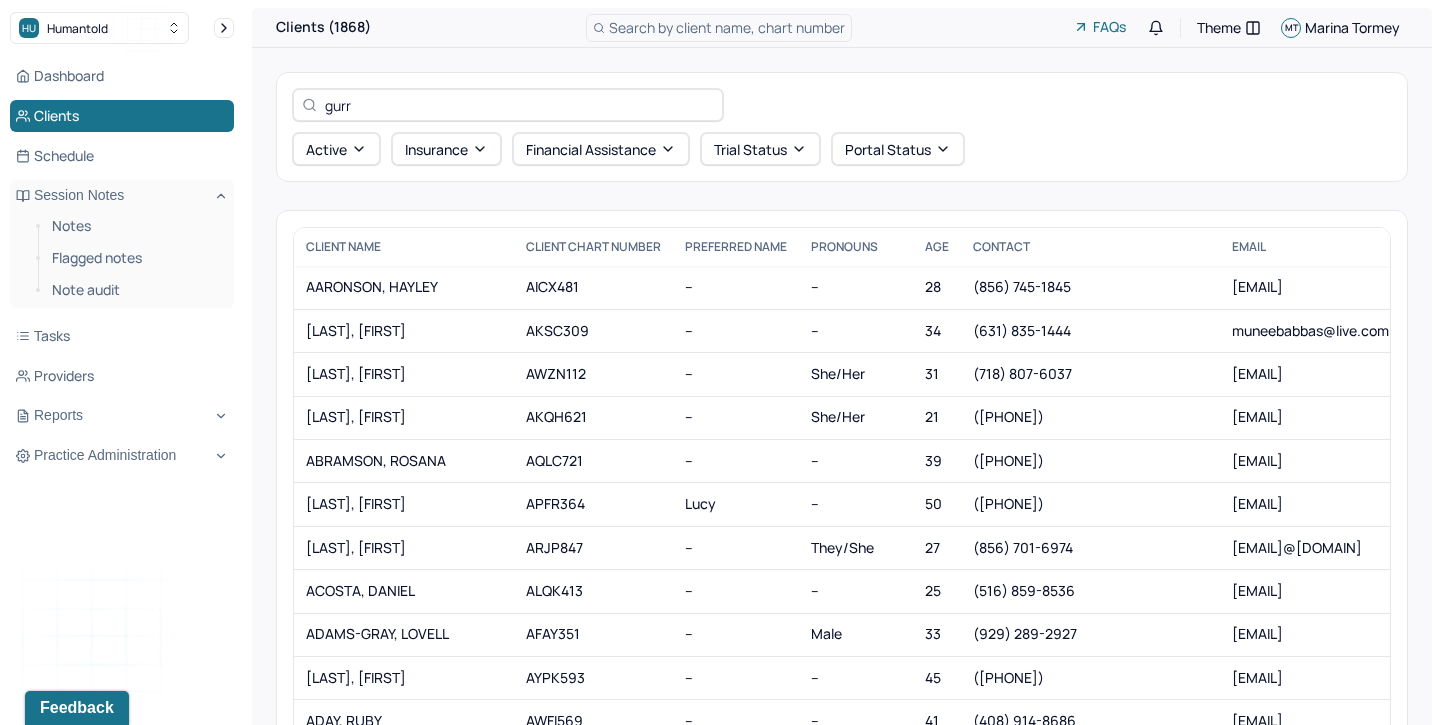 type on "gurri" 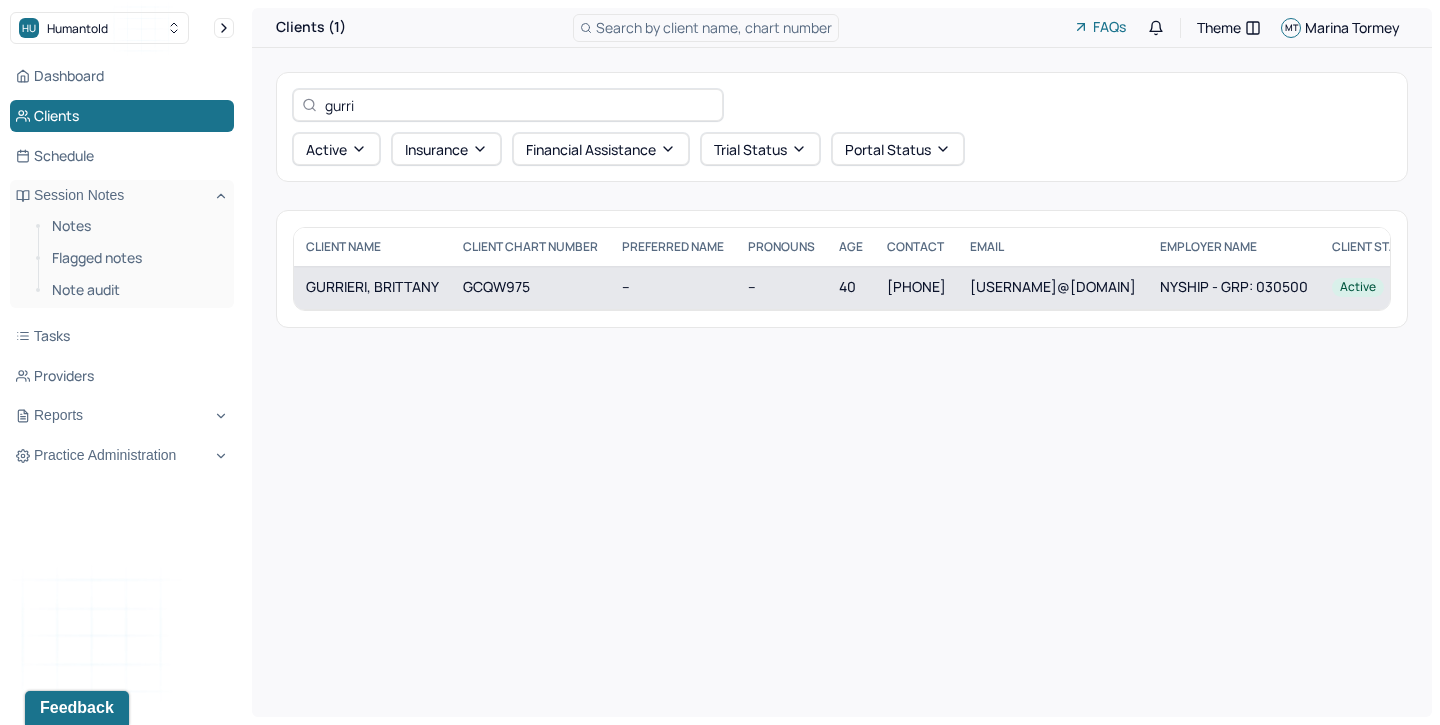 click on "GURRIERI, BRITTANY" at bounding box center (372, 287) 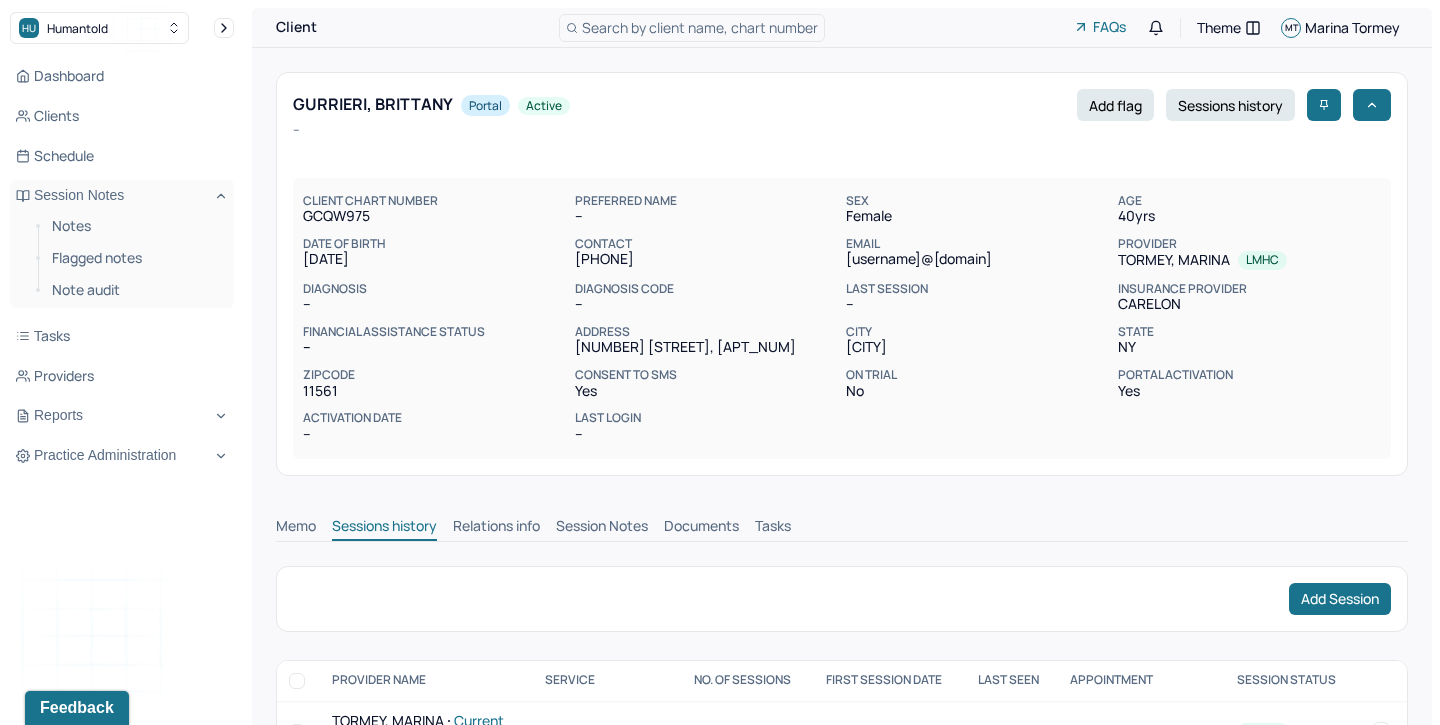 scroll, scrollTop: 0, scrollLeft: 0, axis: both 